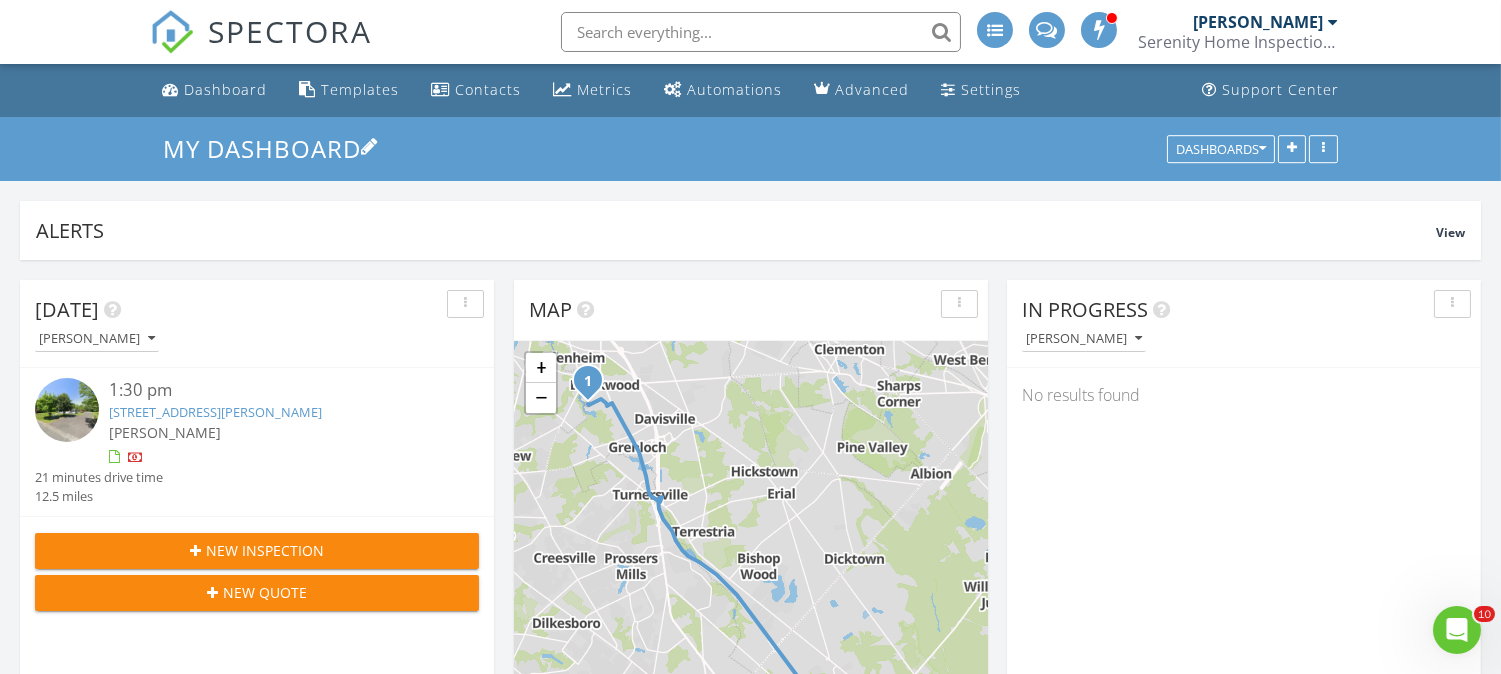 scroll, scrollTop: 0, scrollLeft: 0, axis: both 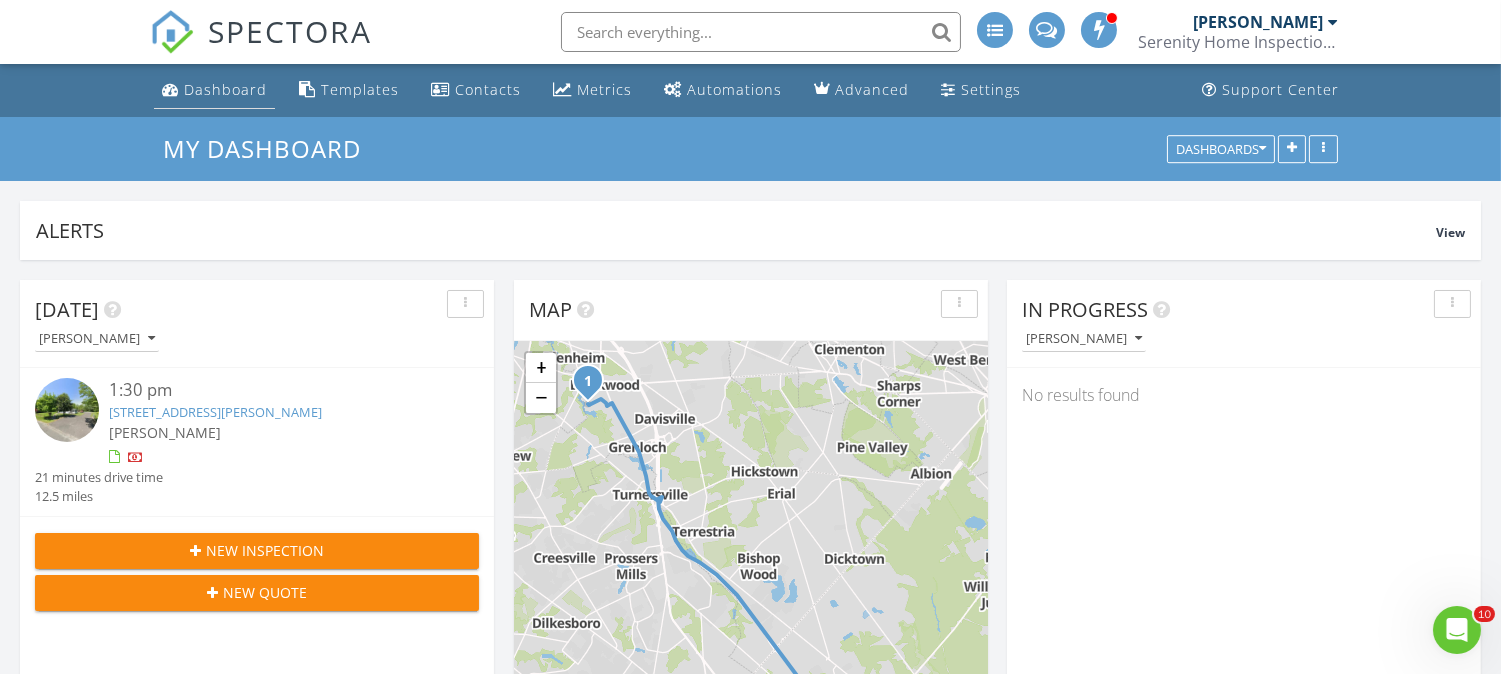 click on "Dashboard" at bounding box center [225, 89] 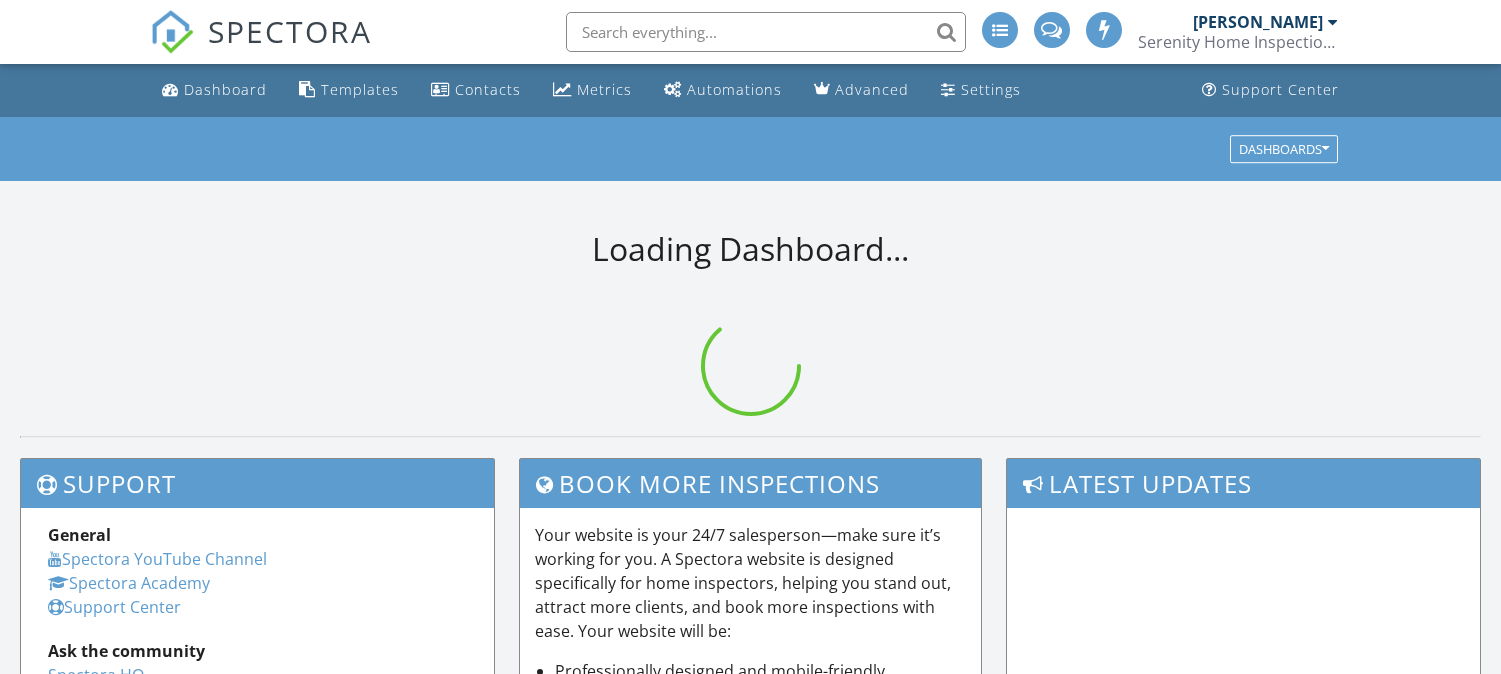 scroll, scrollTop: 0, scrollLeft: 0, axis: both 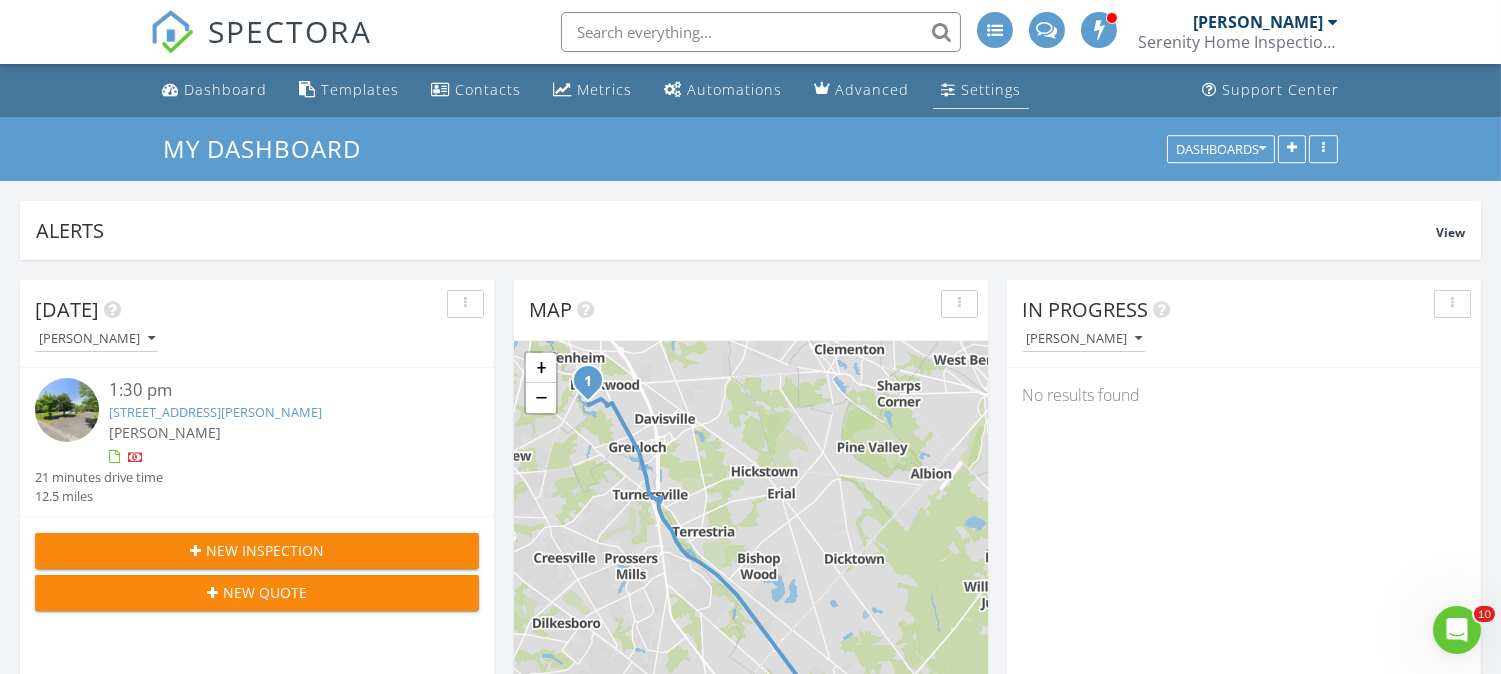 click on "Settings" at bounding box center (991, 89) 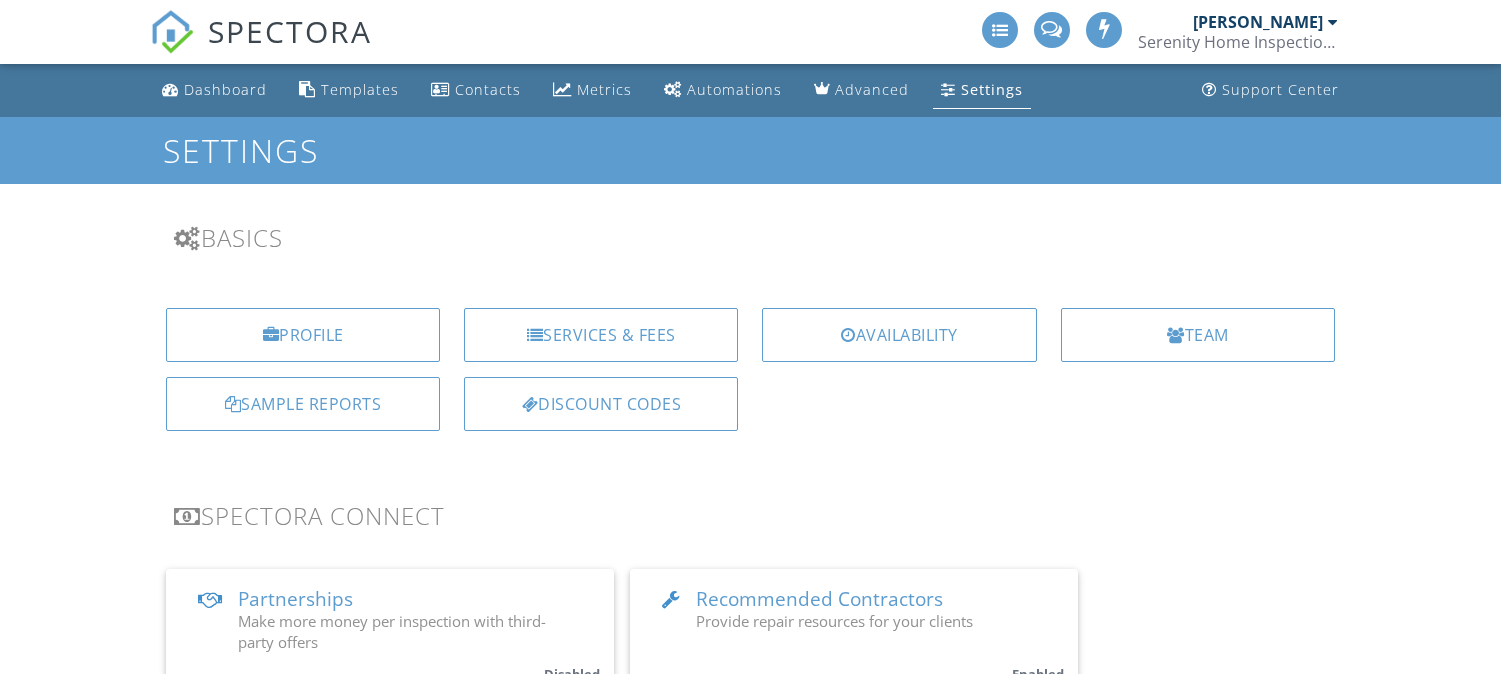scroll, scrollTop: 0, scrollLeft: 0, axis: both 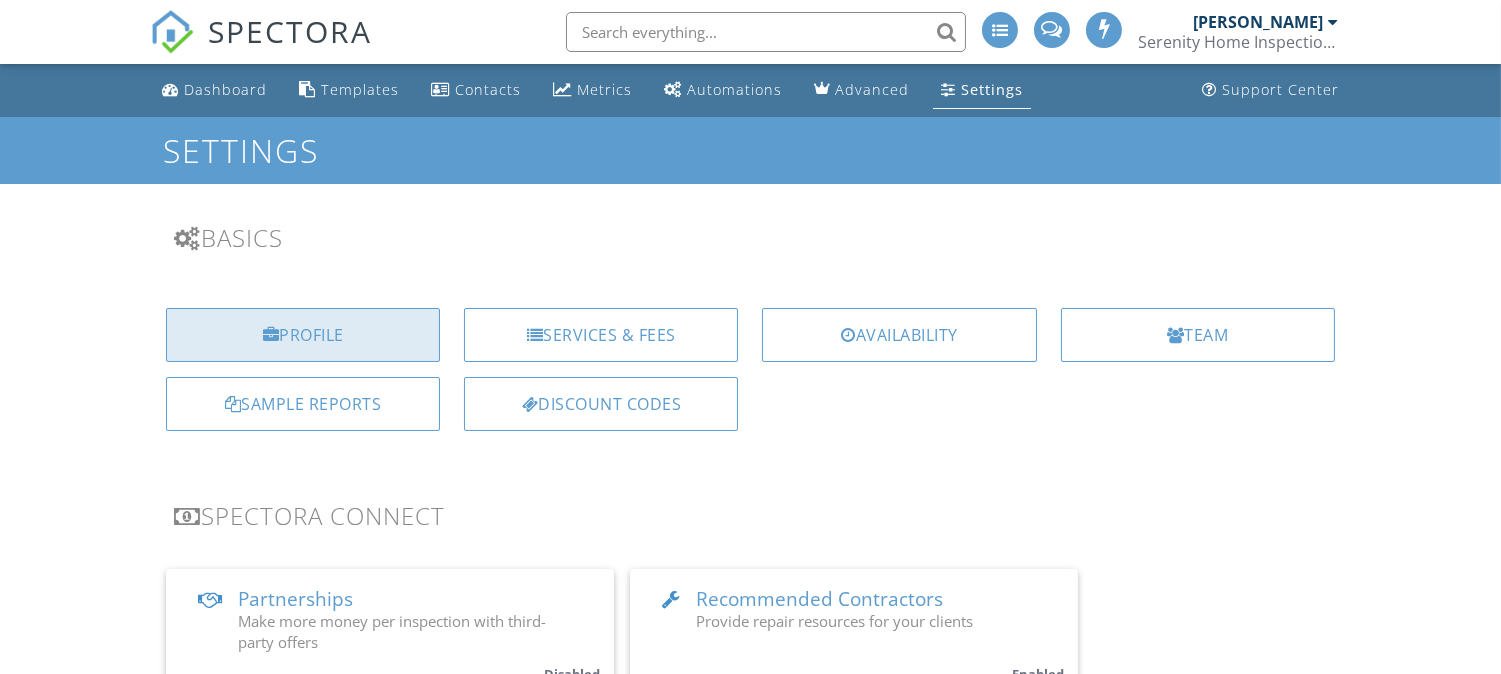 click on "Profile" at bounding box center (303, 335) 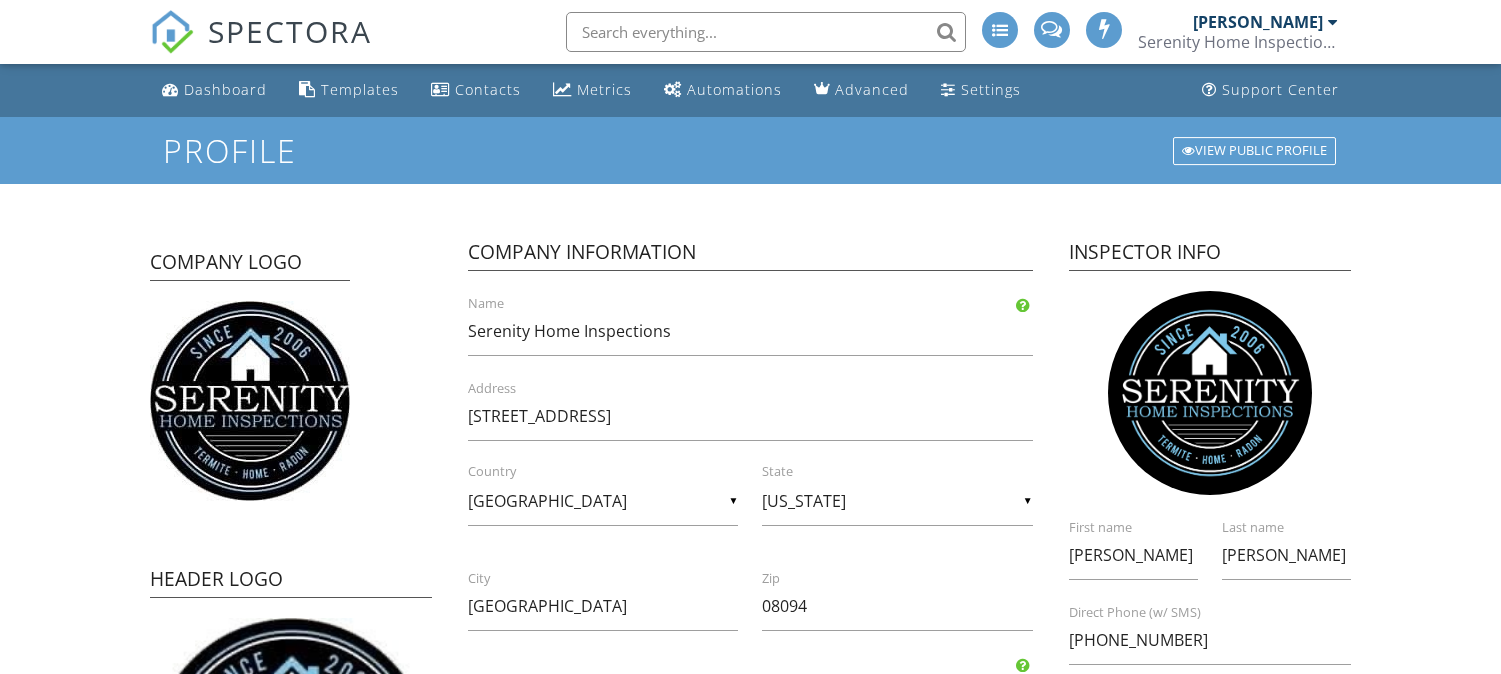 scroll, scrollTop: 0, scrollLeft: 0, axis: both 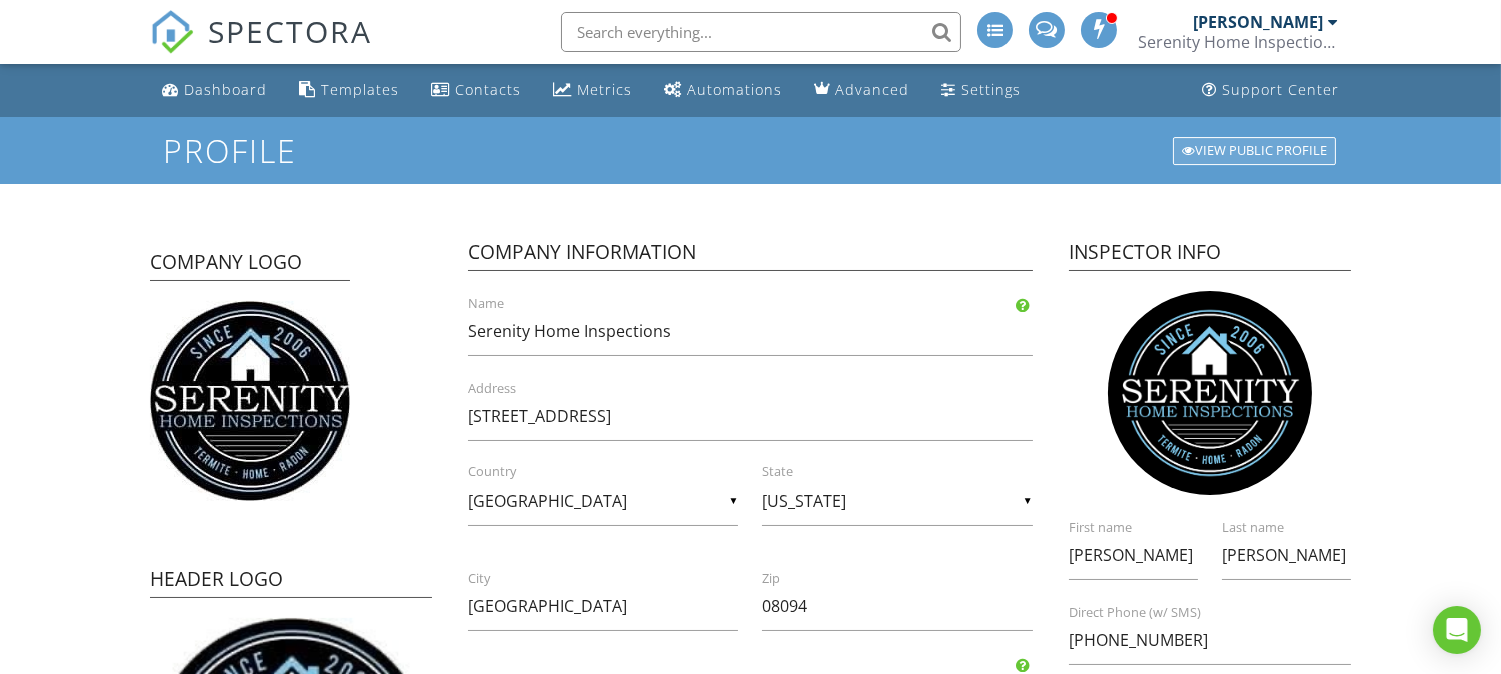 click on "View Public Profile" at bounding box center (1254, 151) 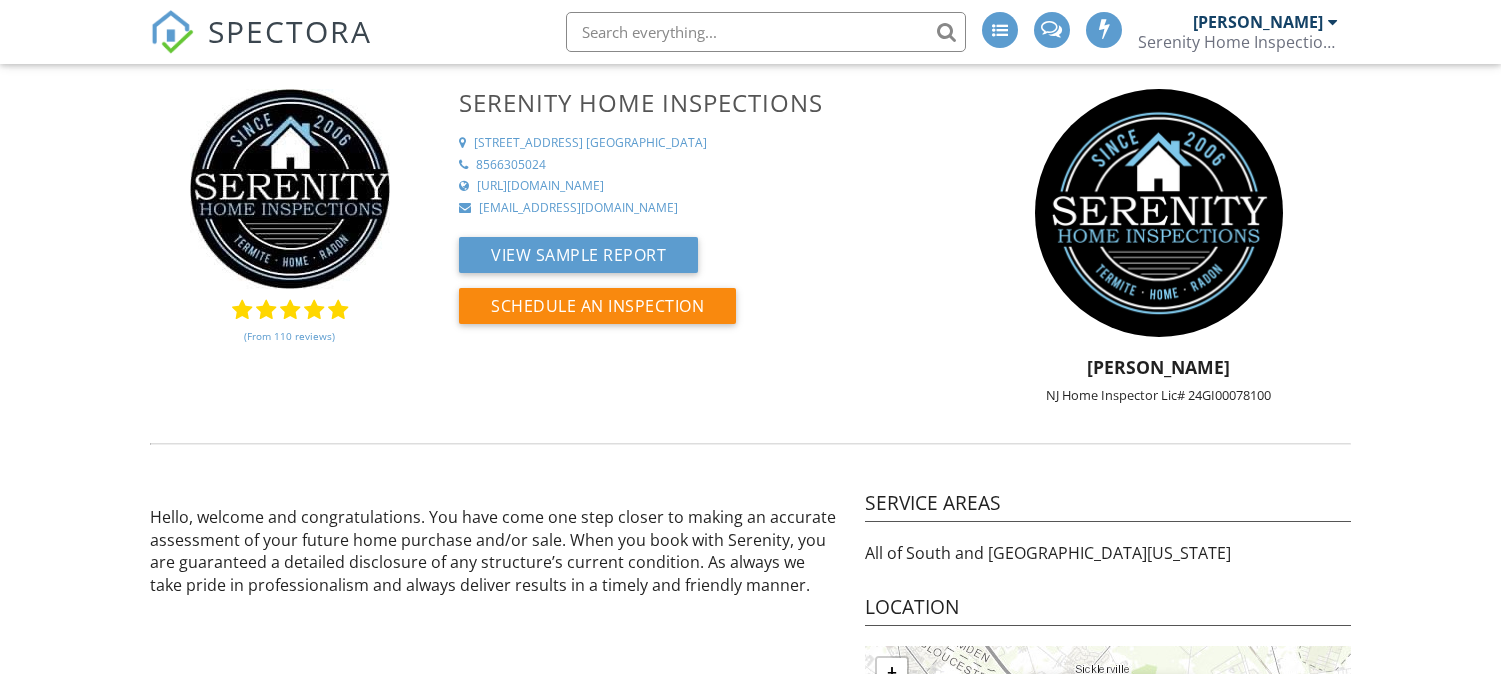 scroll, scrollTop: 0, scrollLeft: 0, axis: both 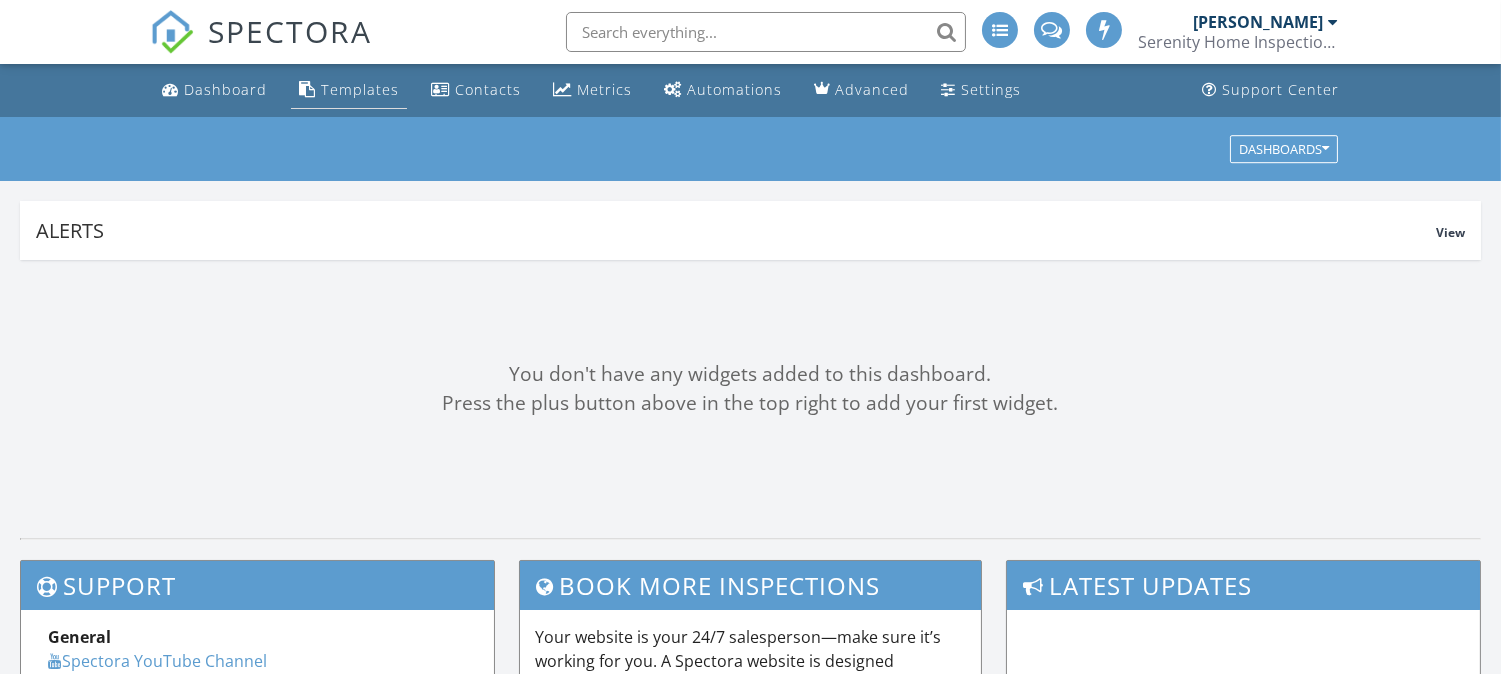 click on "Templates" at bounding box center [360, 89] 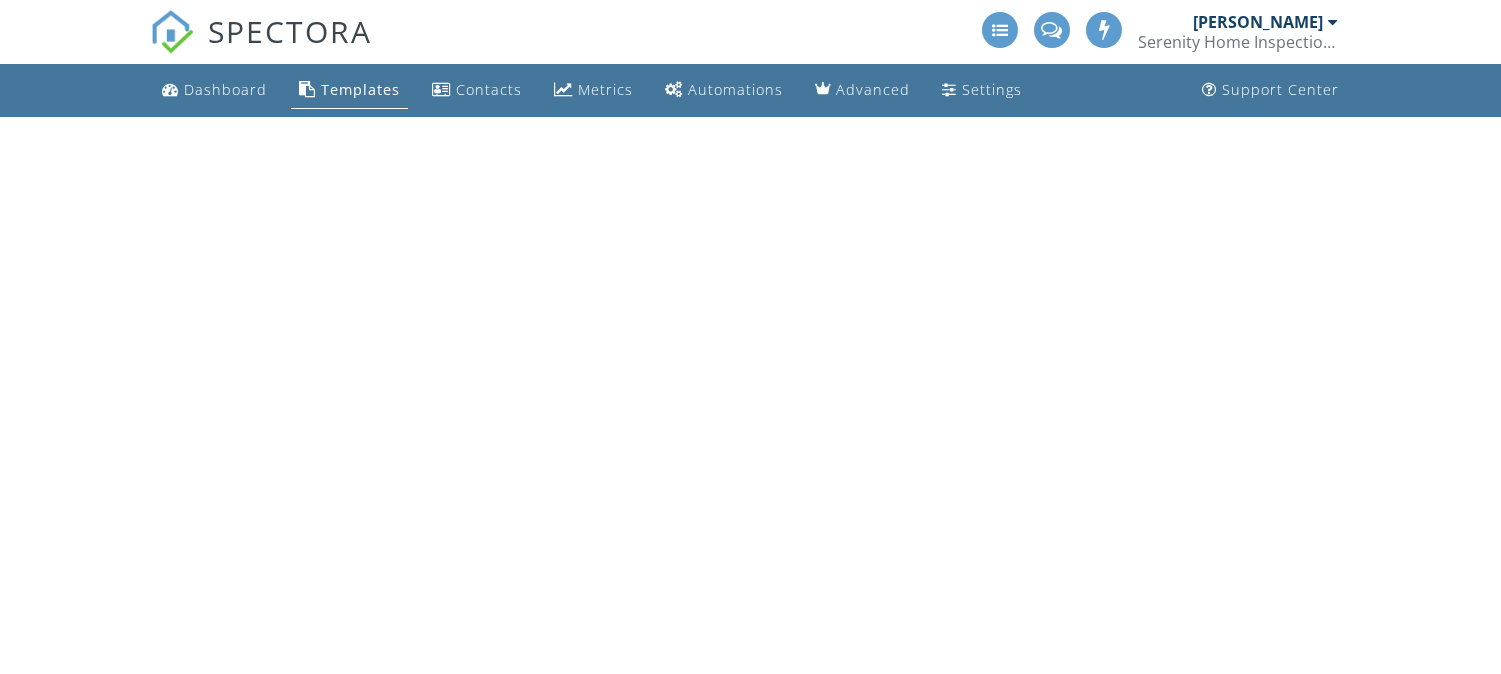 scroll, scrollTop: 0, scrollLeft: 0, axis: both 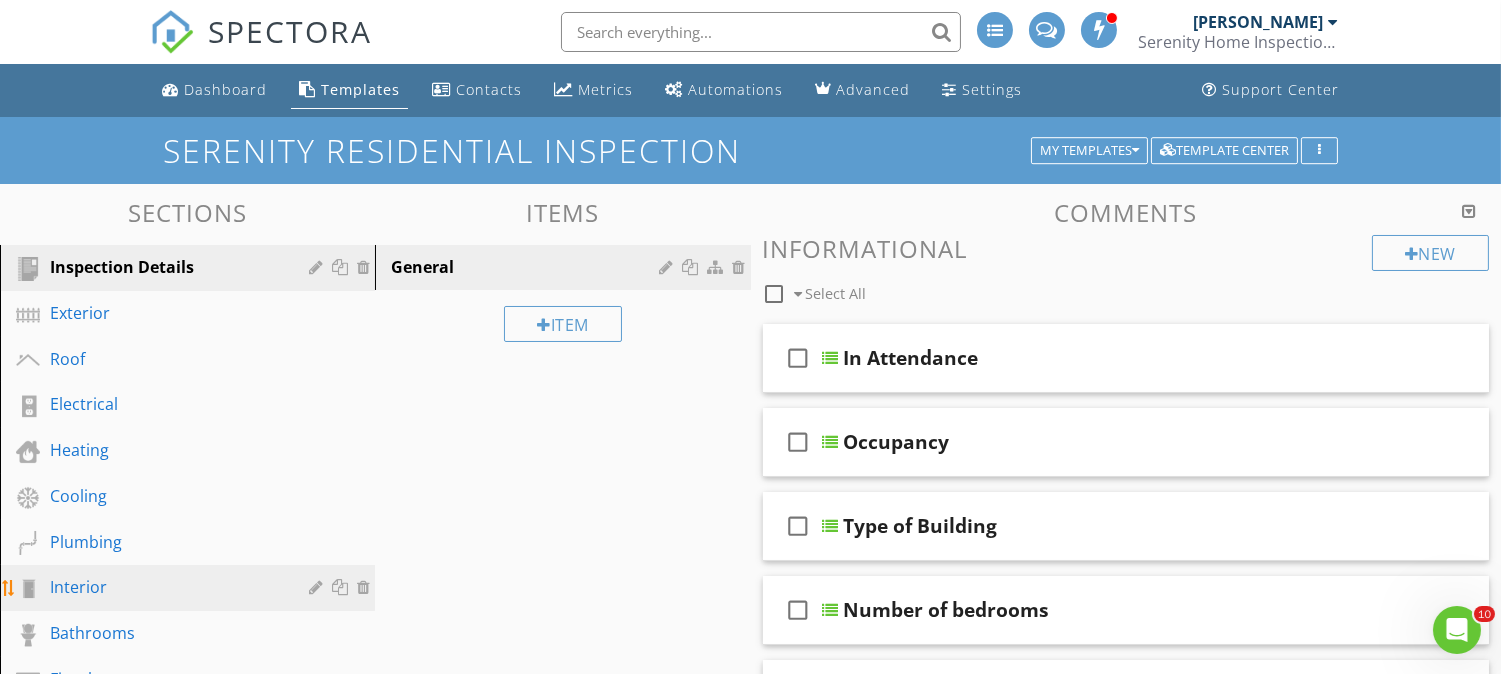 click on "Interior" at bounding box center [165, 587] 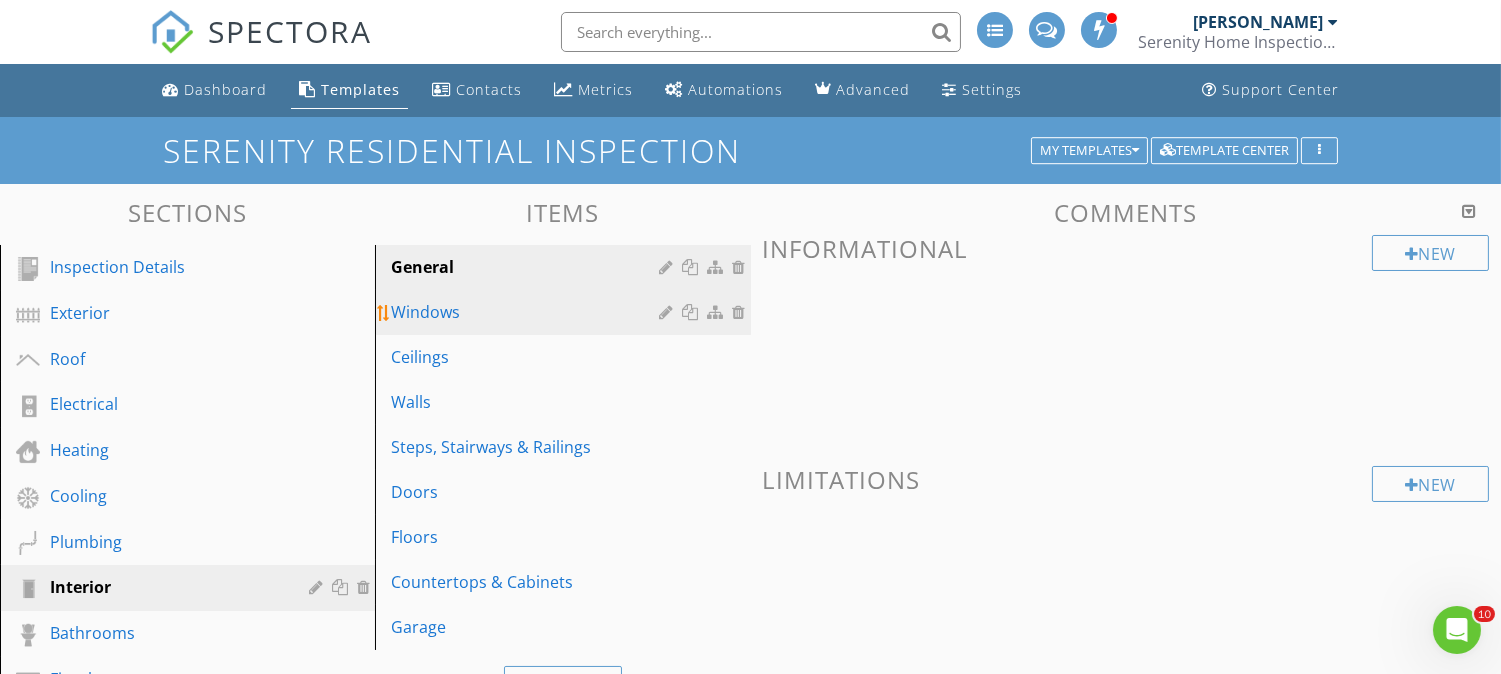 click on "Windows" at bounding box center (528, 312) 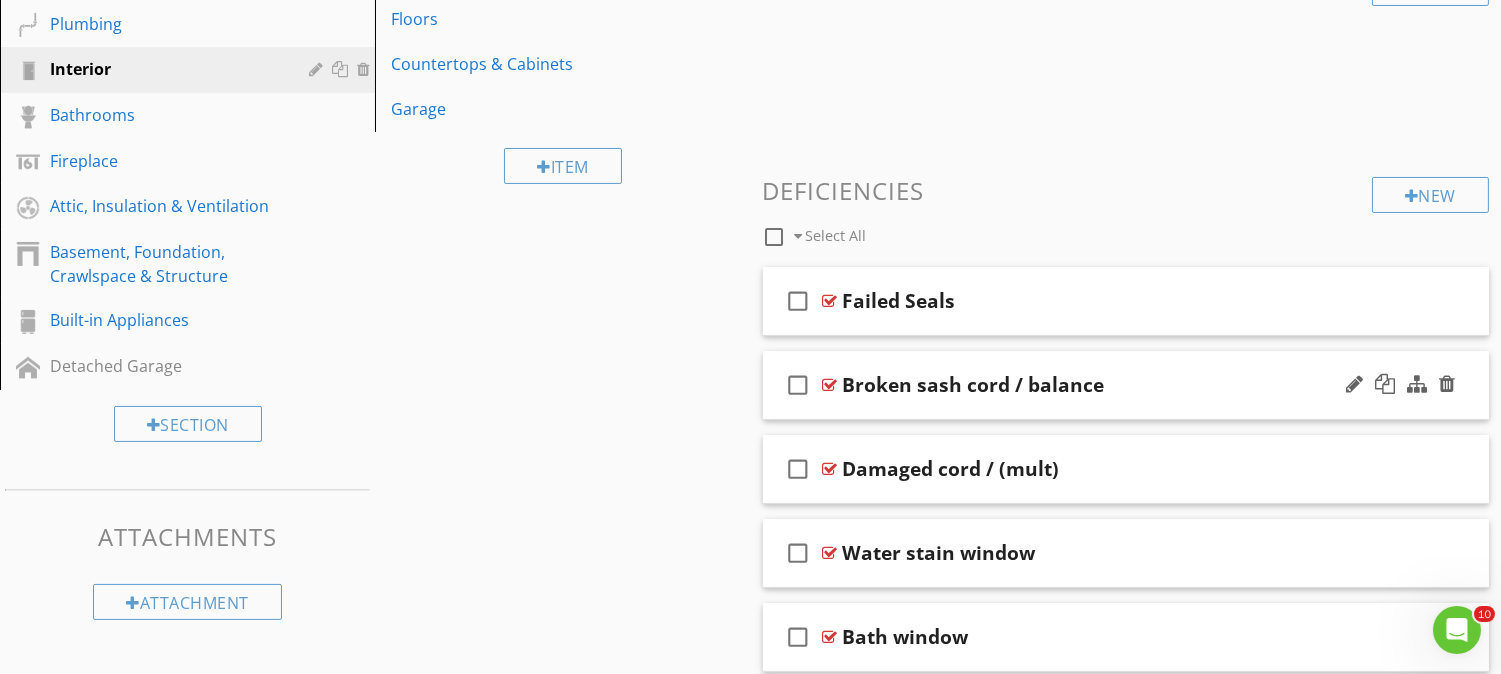 scroll, scrollTop: 777, scrollLeft: 0, axis: vertical 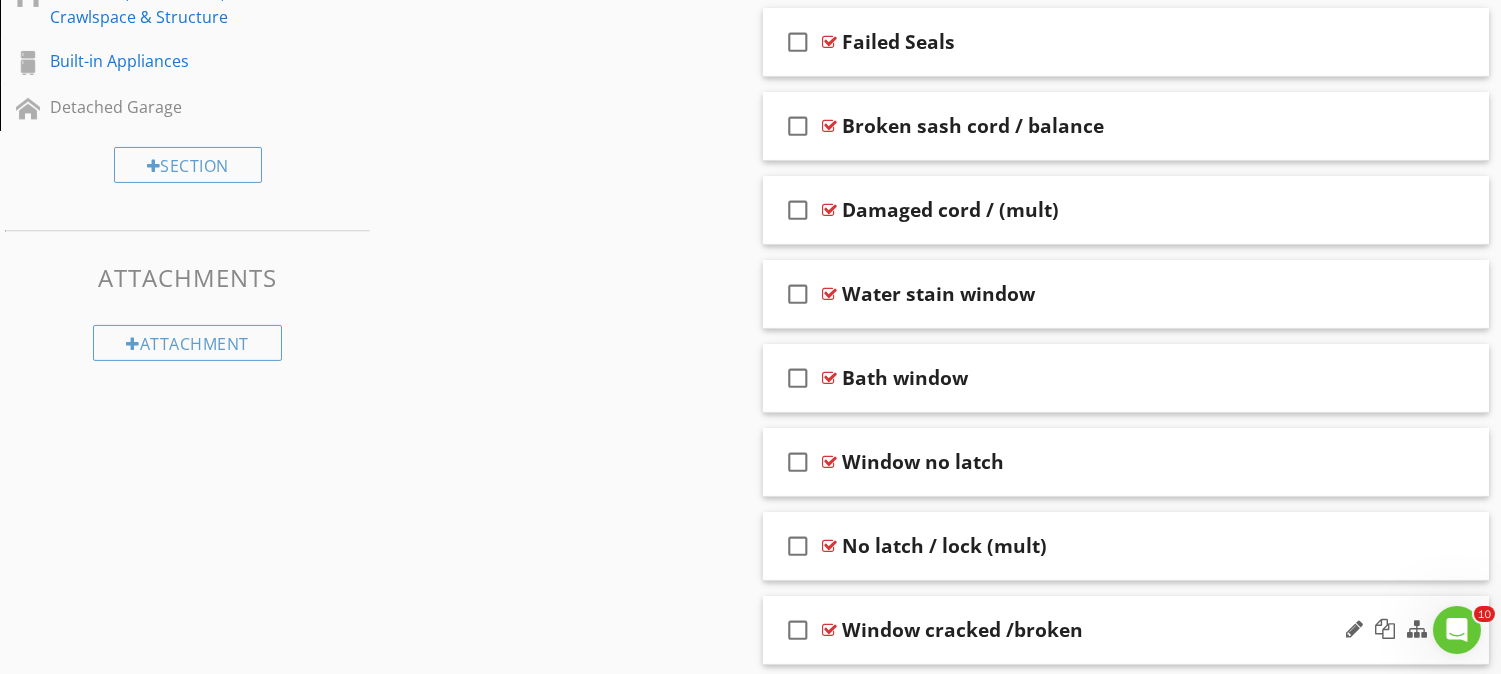 click on "Window cracked /broken" at bounding box center (1100, 630) 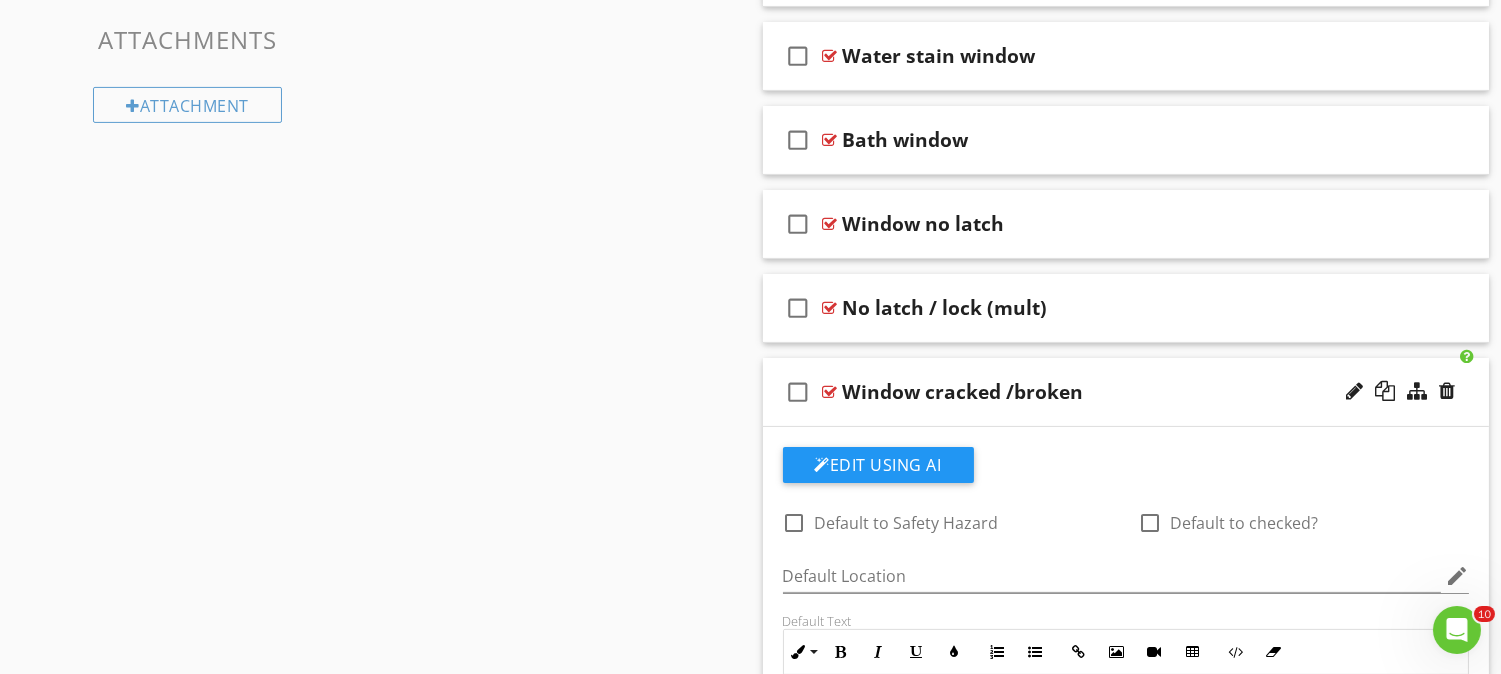 scroll, scrollTop: 1296, scrollLeft: 0, axis: vertical 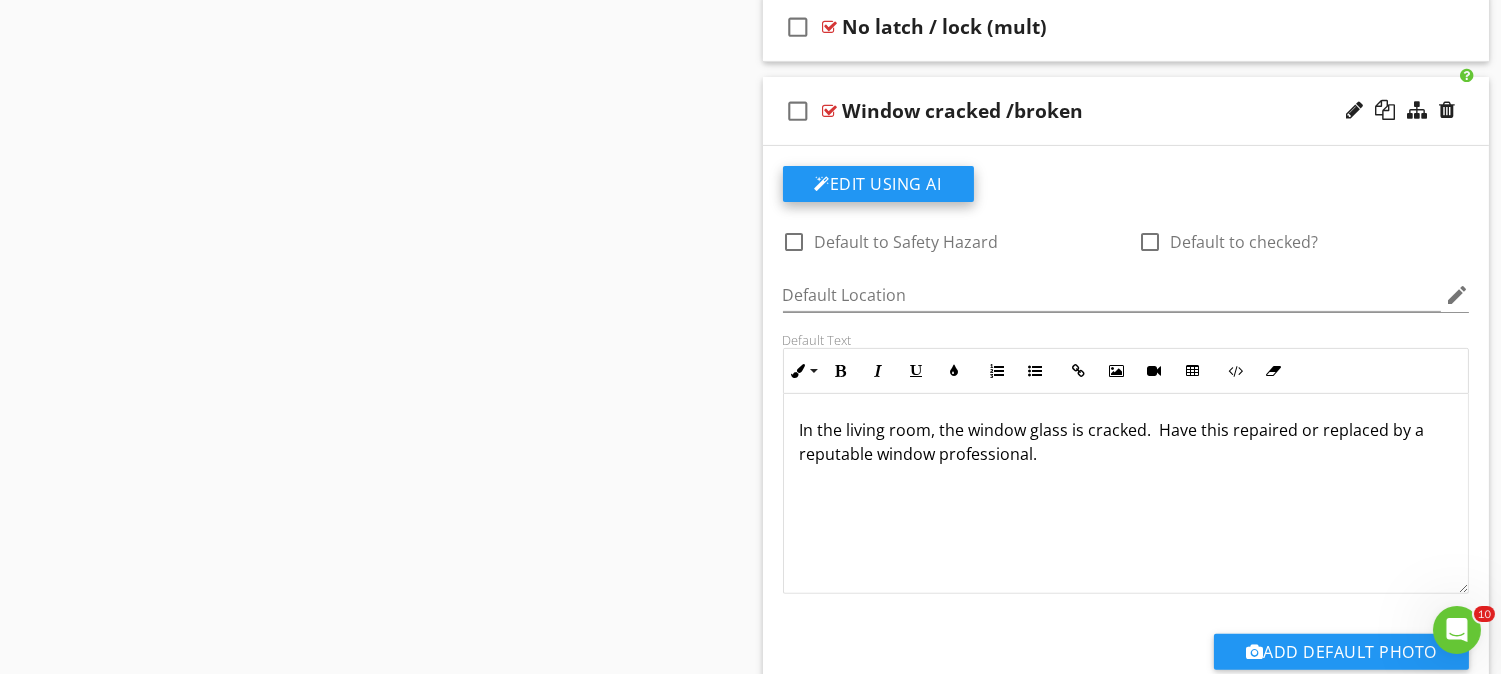 click on "Edit Using AI" at bounding box center [878, 184] 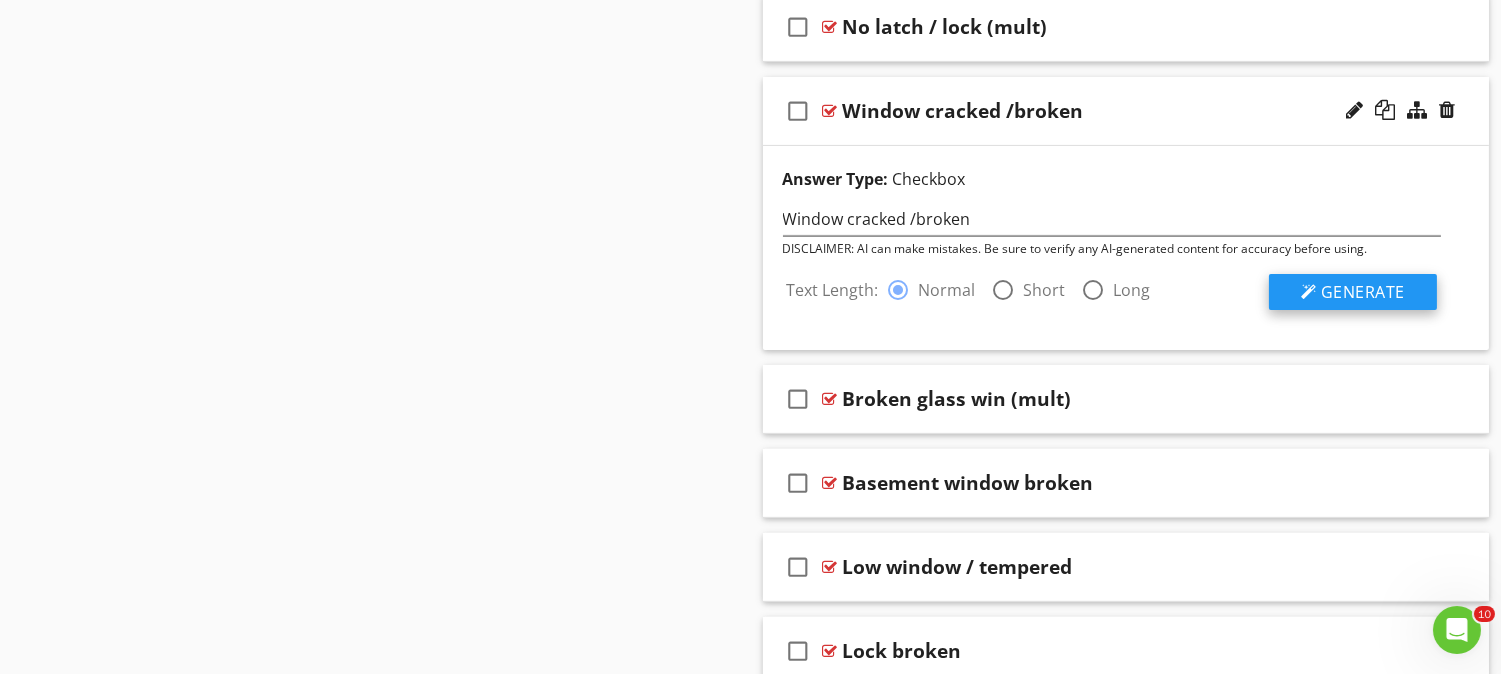 click at bounding box center [1309, 292] 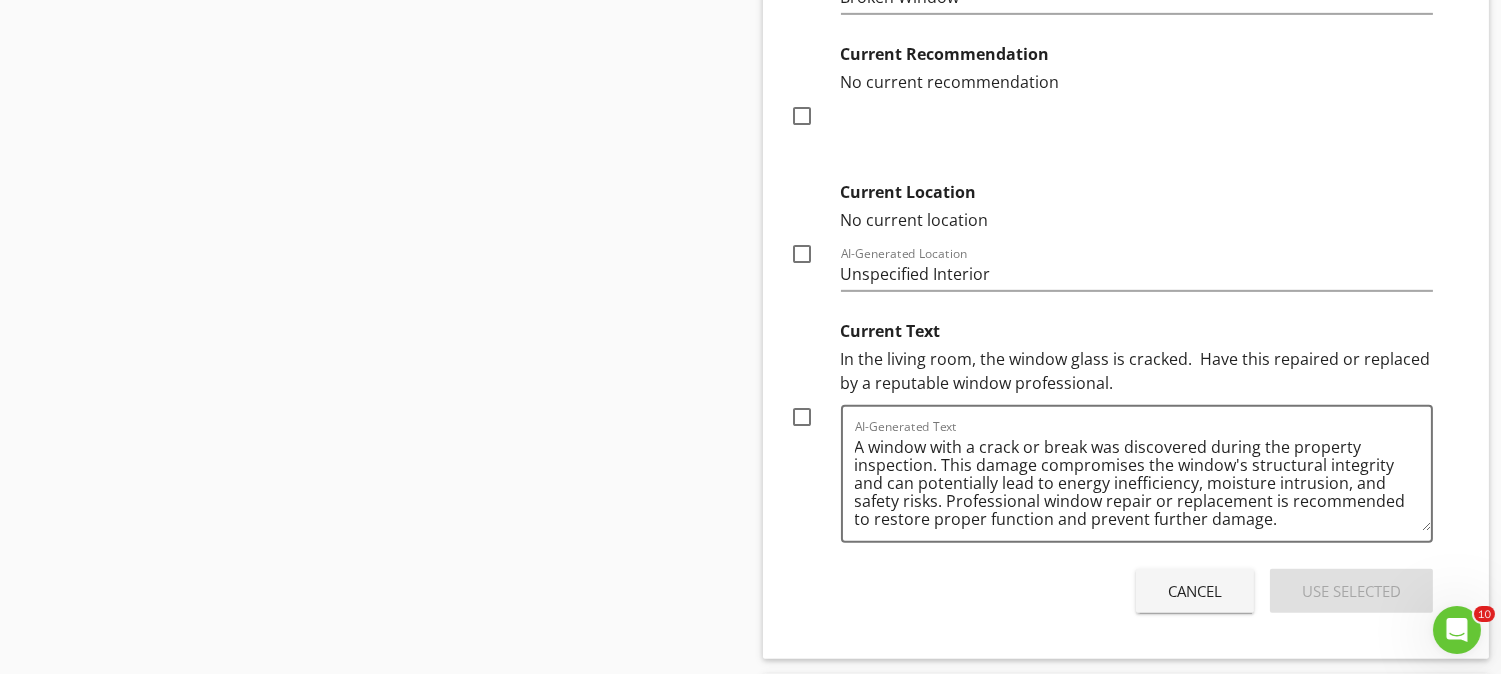 scroll, scrollTop: 1814, scrollLeft: 0, axis: vertical 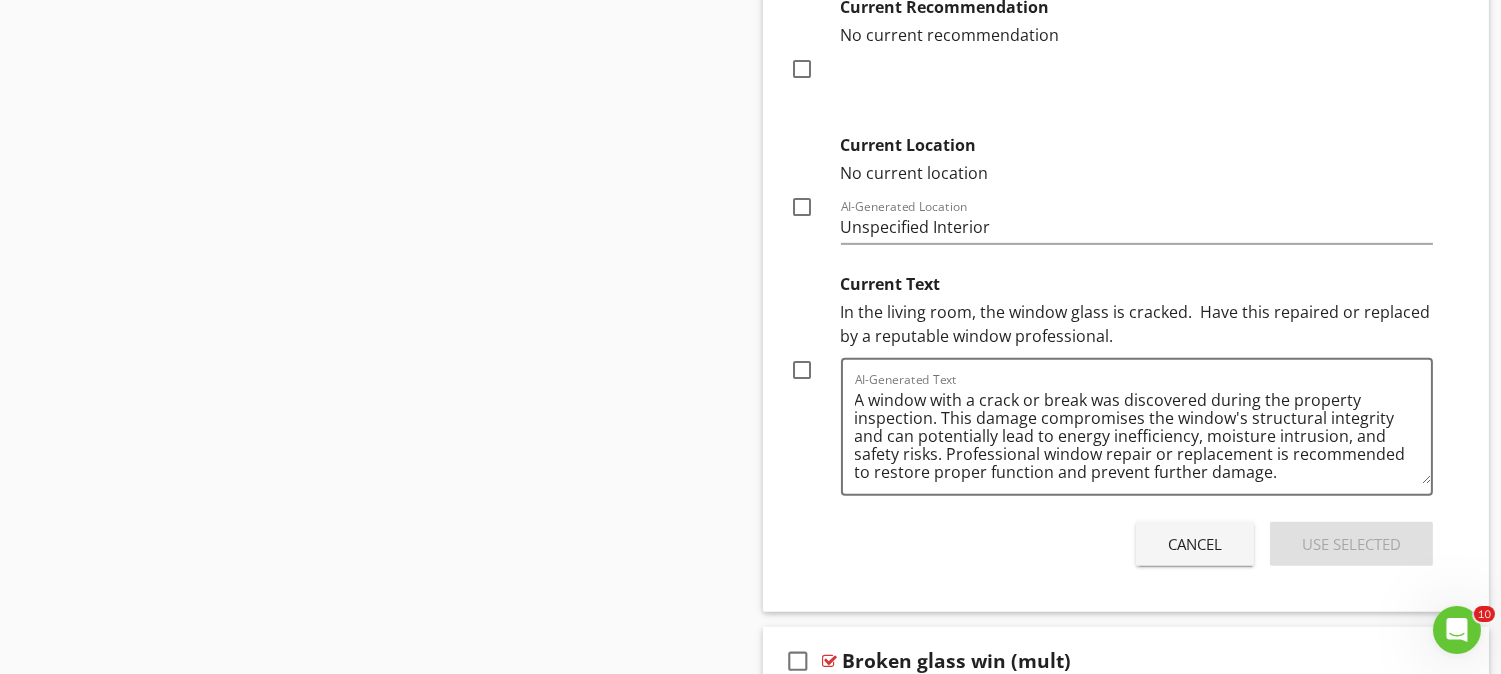 click on "Cancel" at bounding box center (1195, 544) 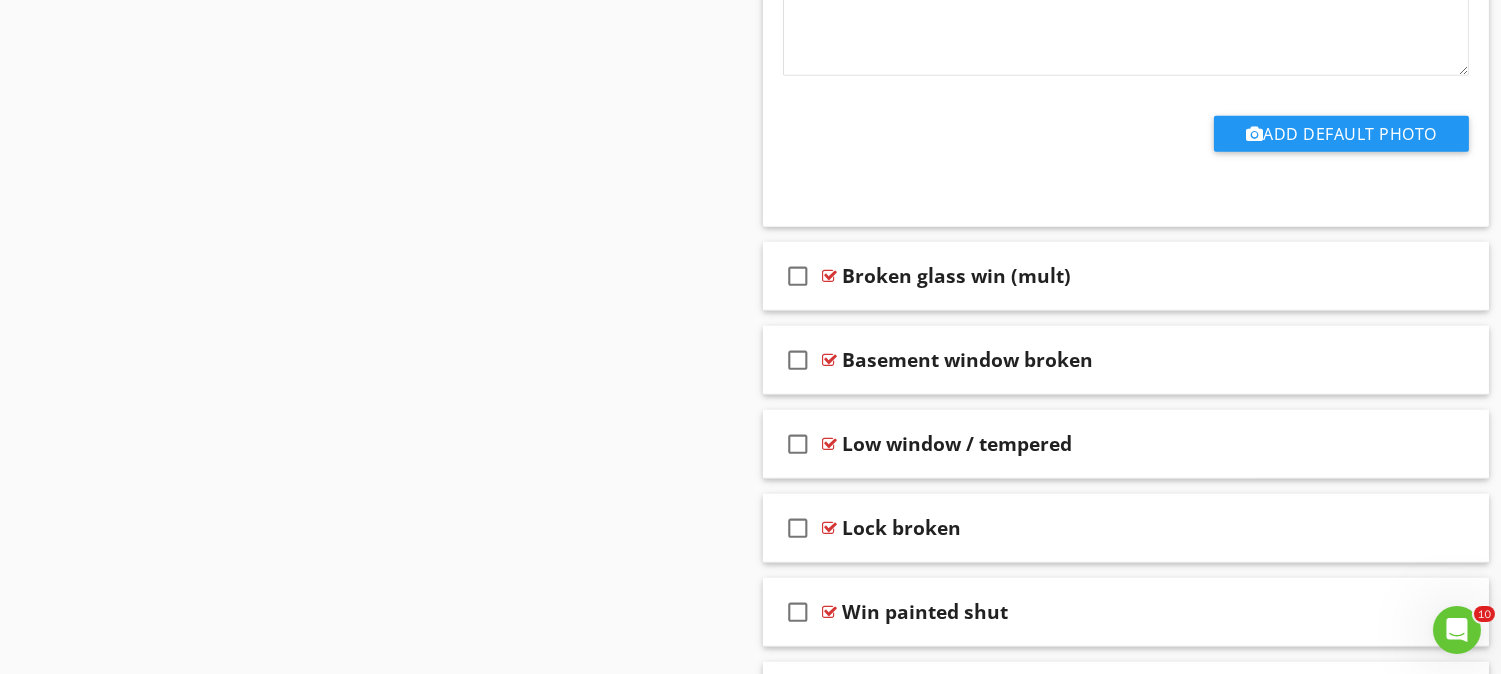 scroll, scrollTop: 2011, scrollLeft: 0, axis: vertical 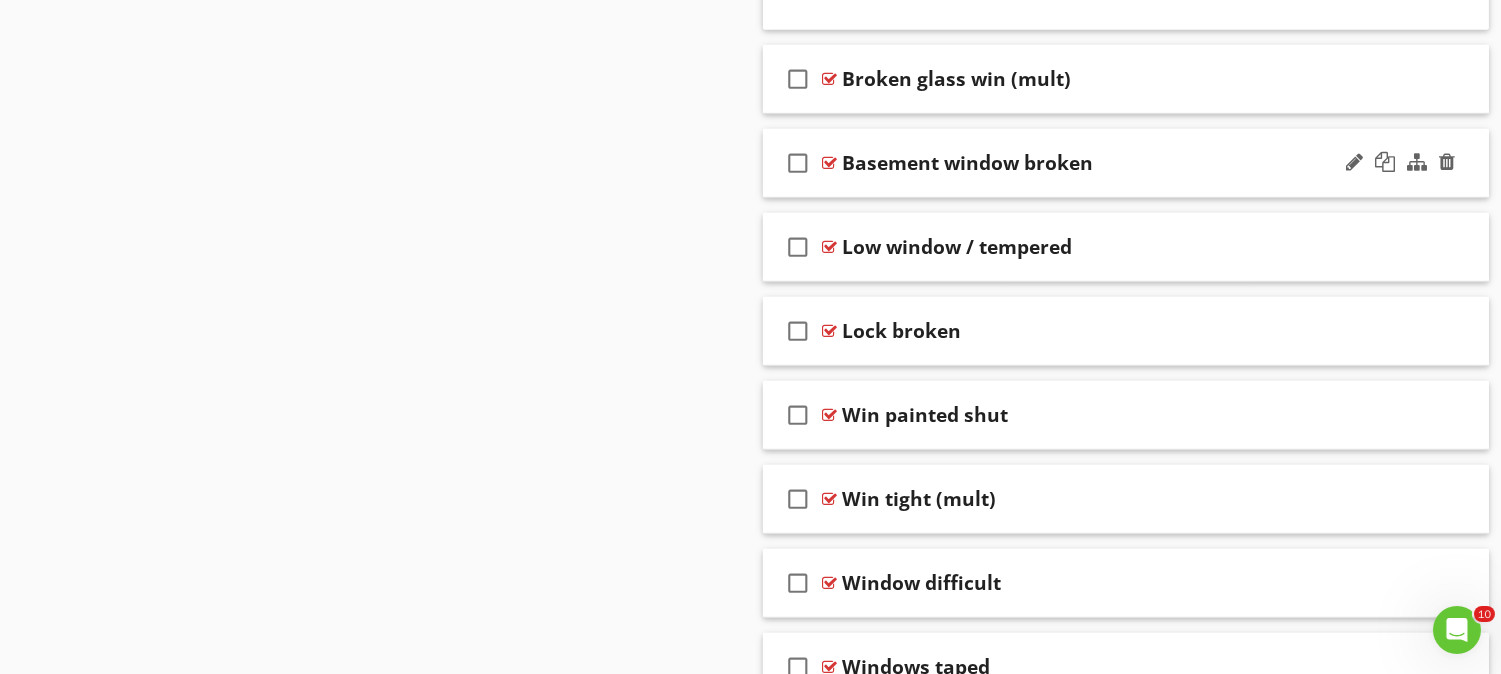 click on "check_box_outline_blank
Basement window broken" at bounding box center [1126, 163] 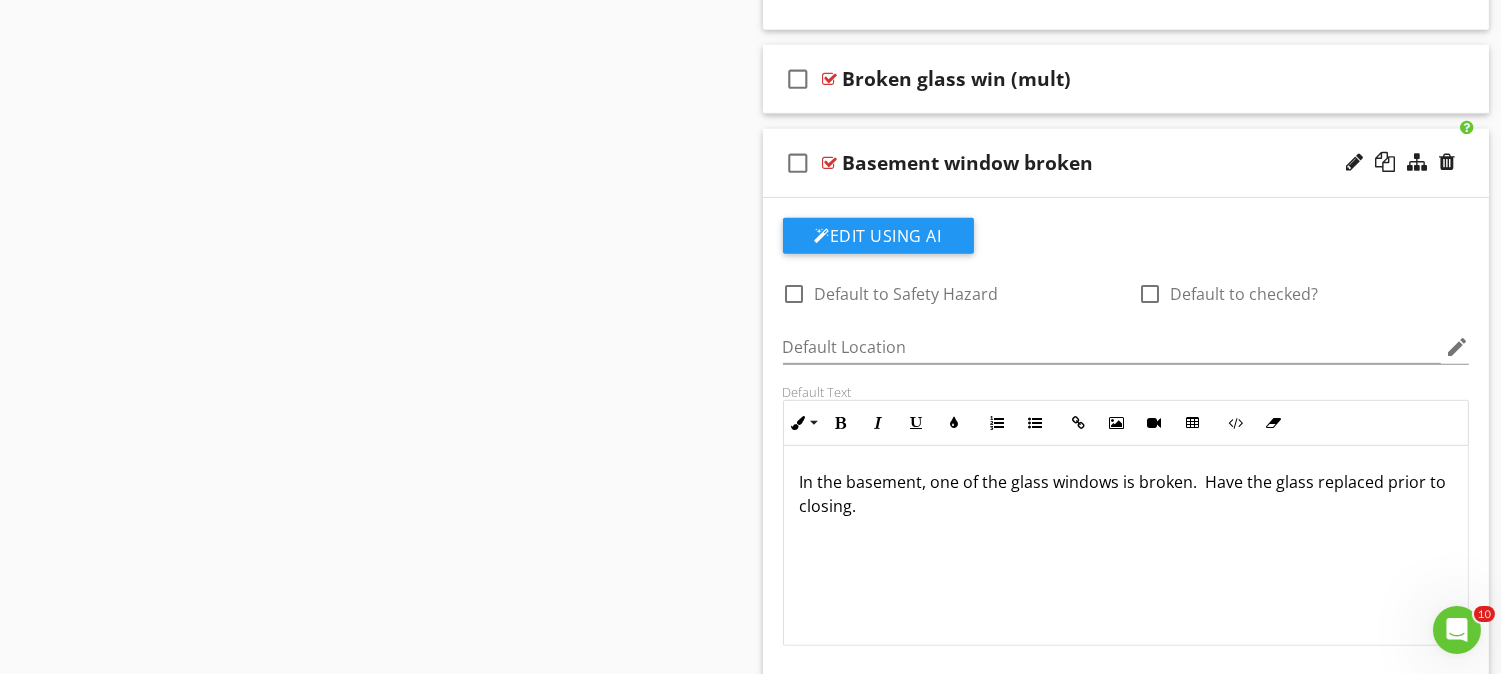 click on "Basement window broken" at bounding box center [1100, 163] 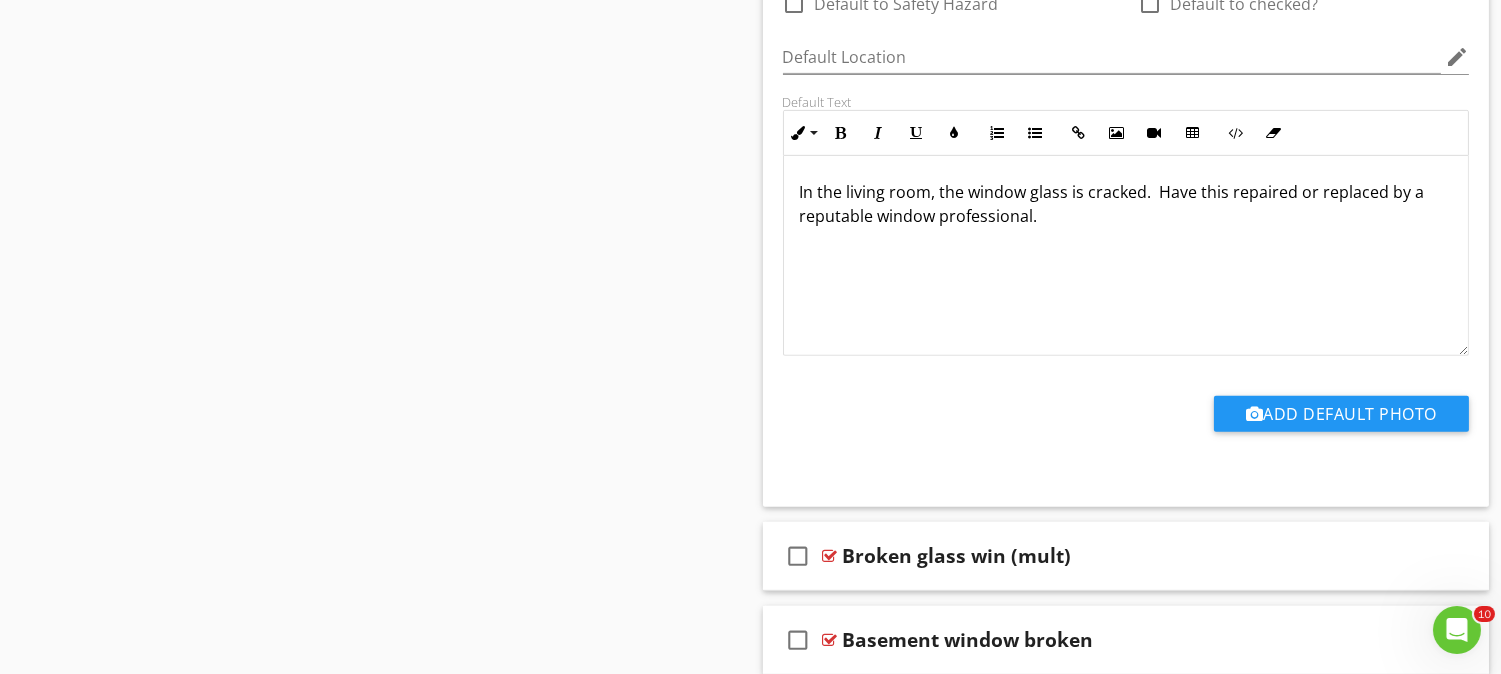 scroll, scrollTop: 1493, scrollLeft: 0, axis: vertical 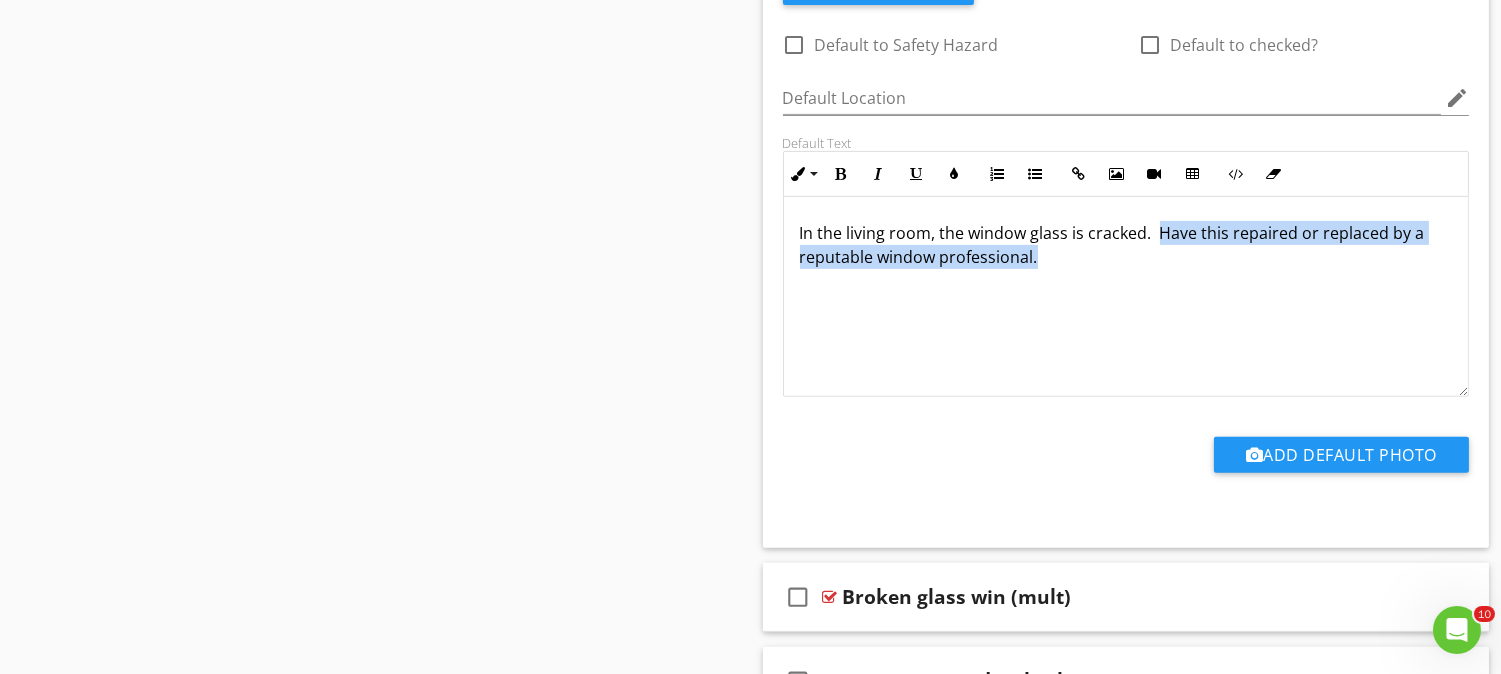 drag, startPoint x: 1160, startPoint y: 232, endPoint x: 1227, endPoint y: 286, distance: 86.05231 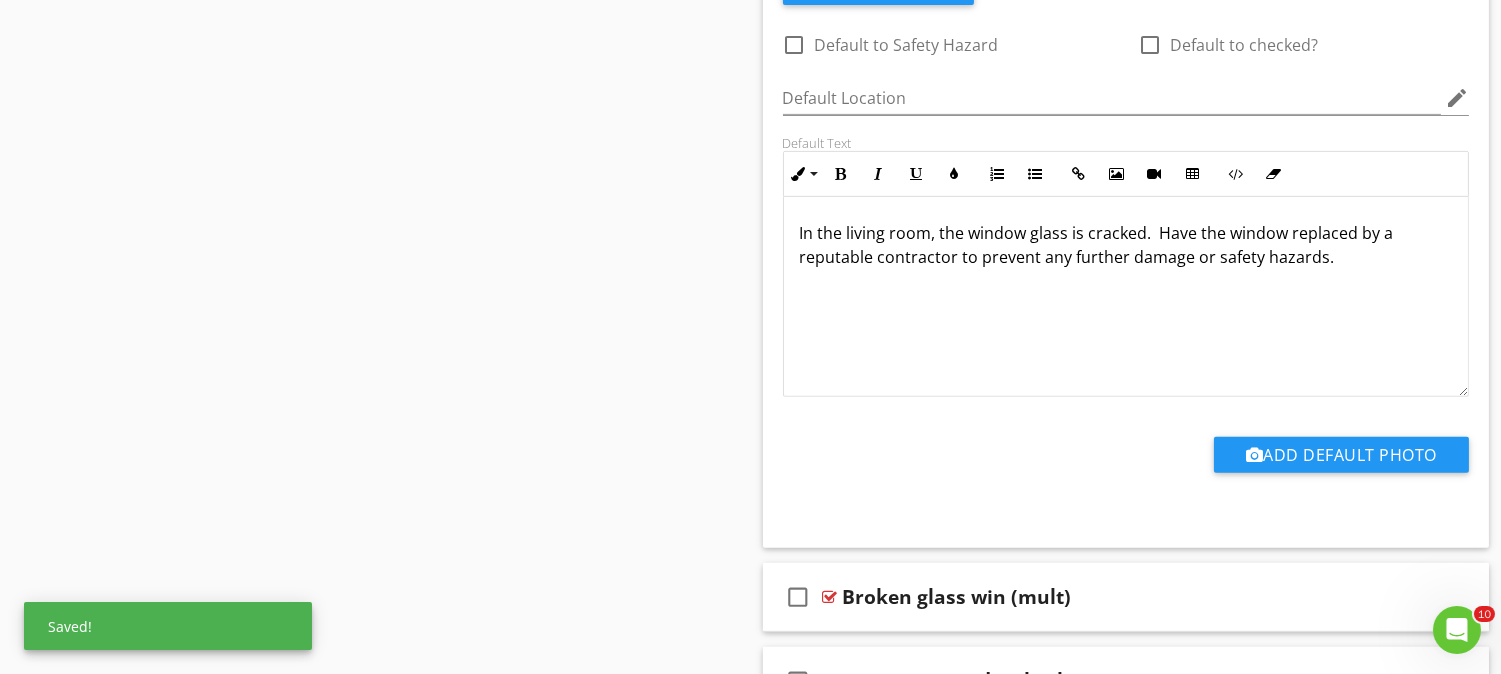 scroll, scrollTop: 1233, scrollLeft: 0, axis: vertical 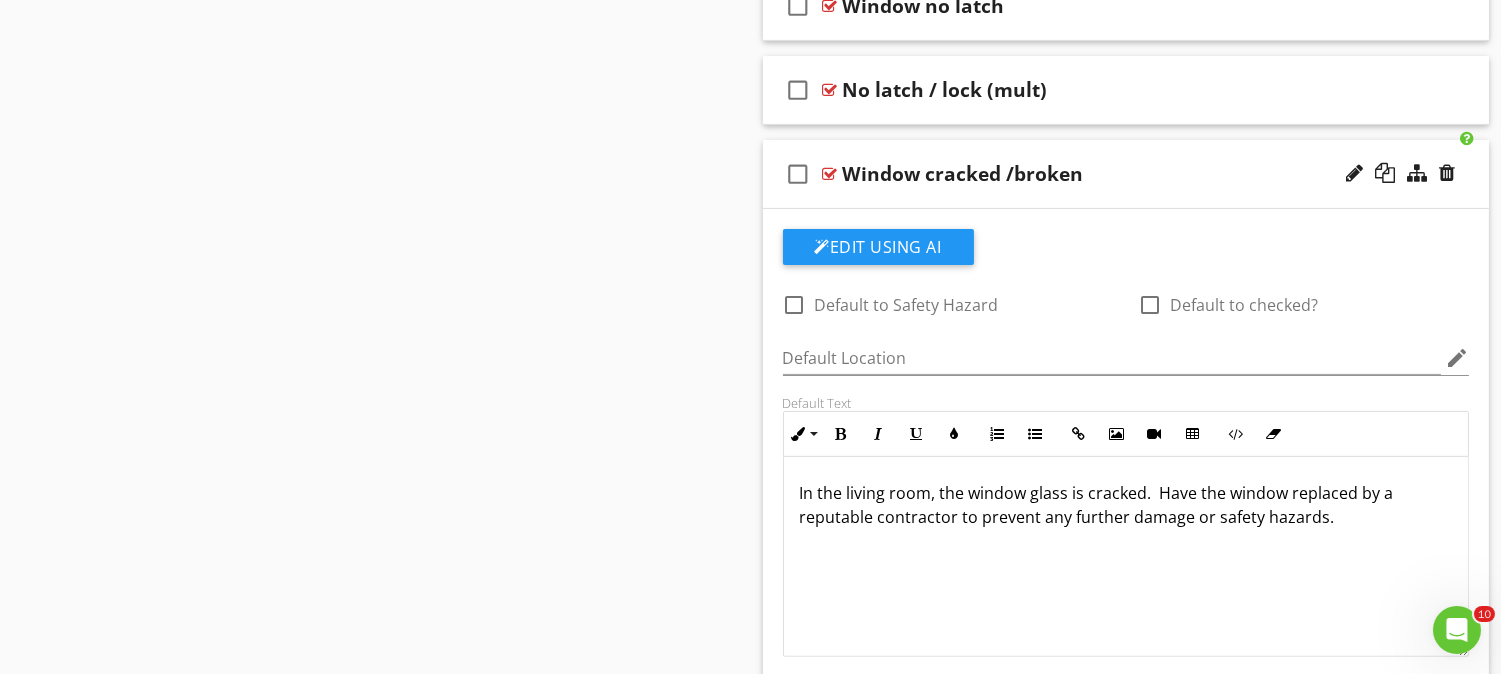 click on "Window cracked /broken" at bounding box center [1100, 174] 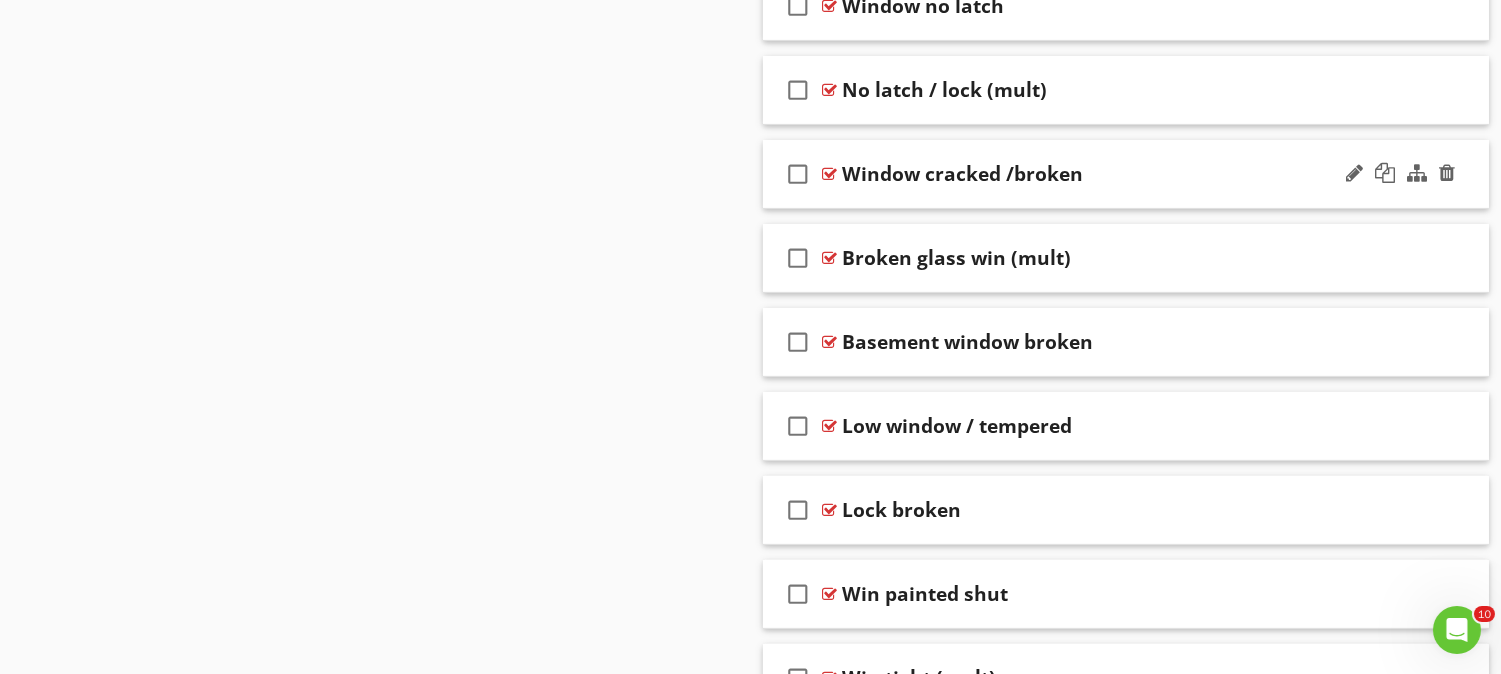 click on "Window cracked /broken" at bounding box center (1100, 174) 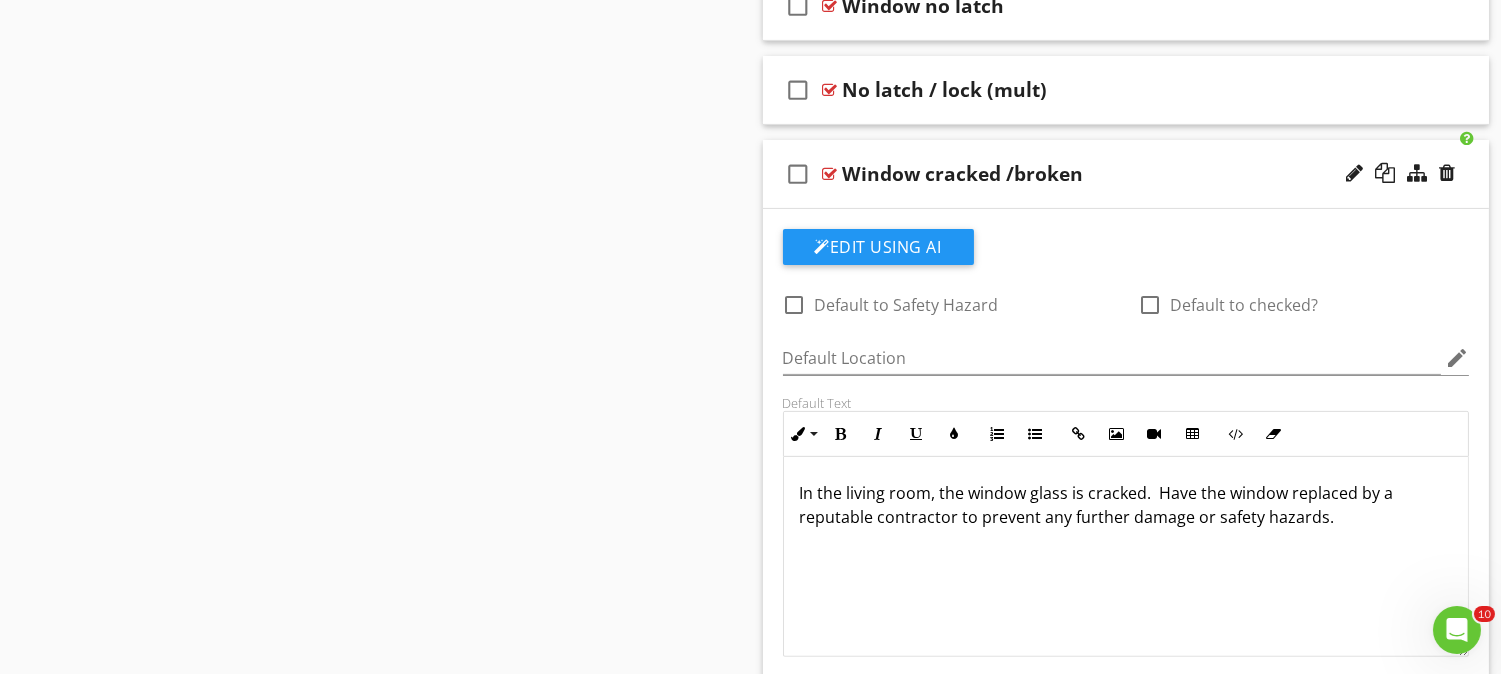 click on "Default to Safety Hazard" at bounding box center [907, 305] 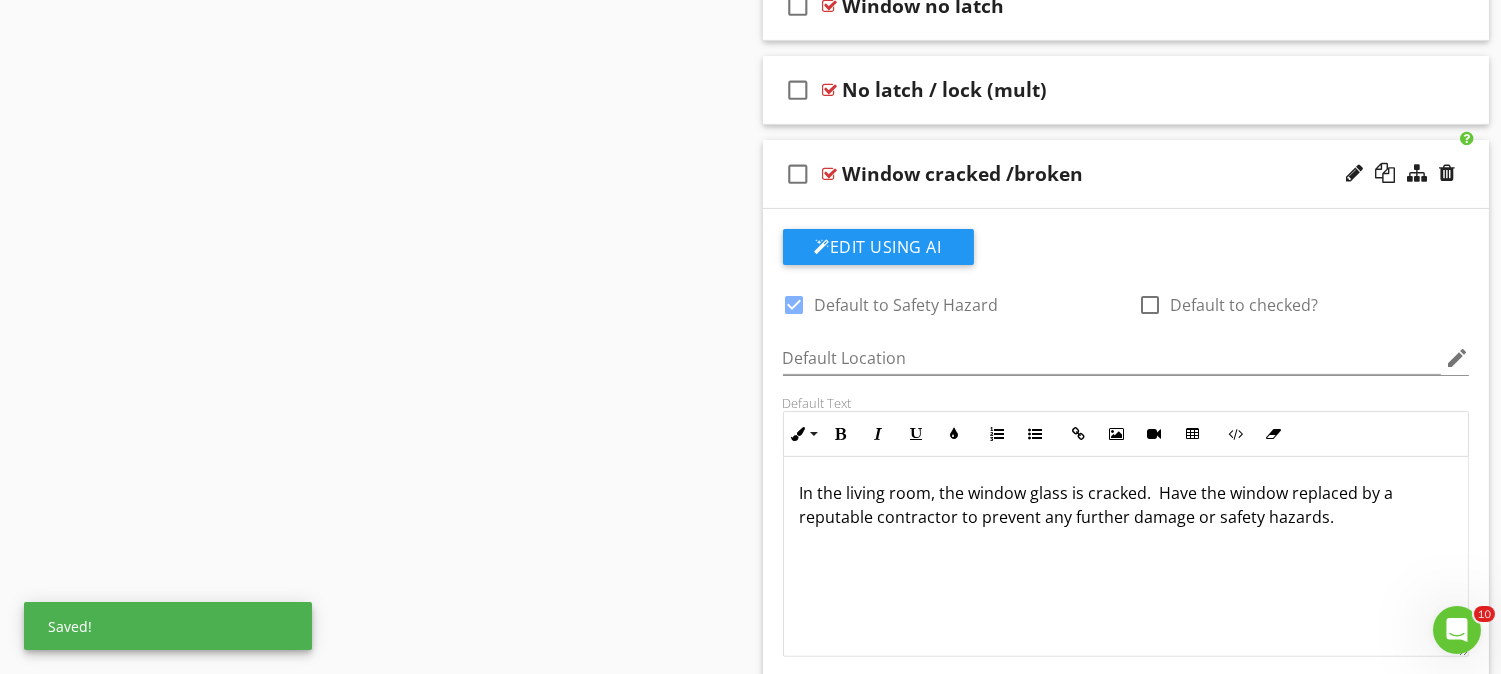 click on "Window cracked /broken" at bounding box center (1100, 174) 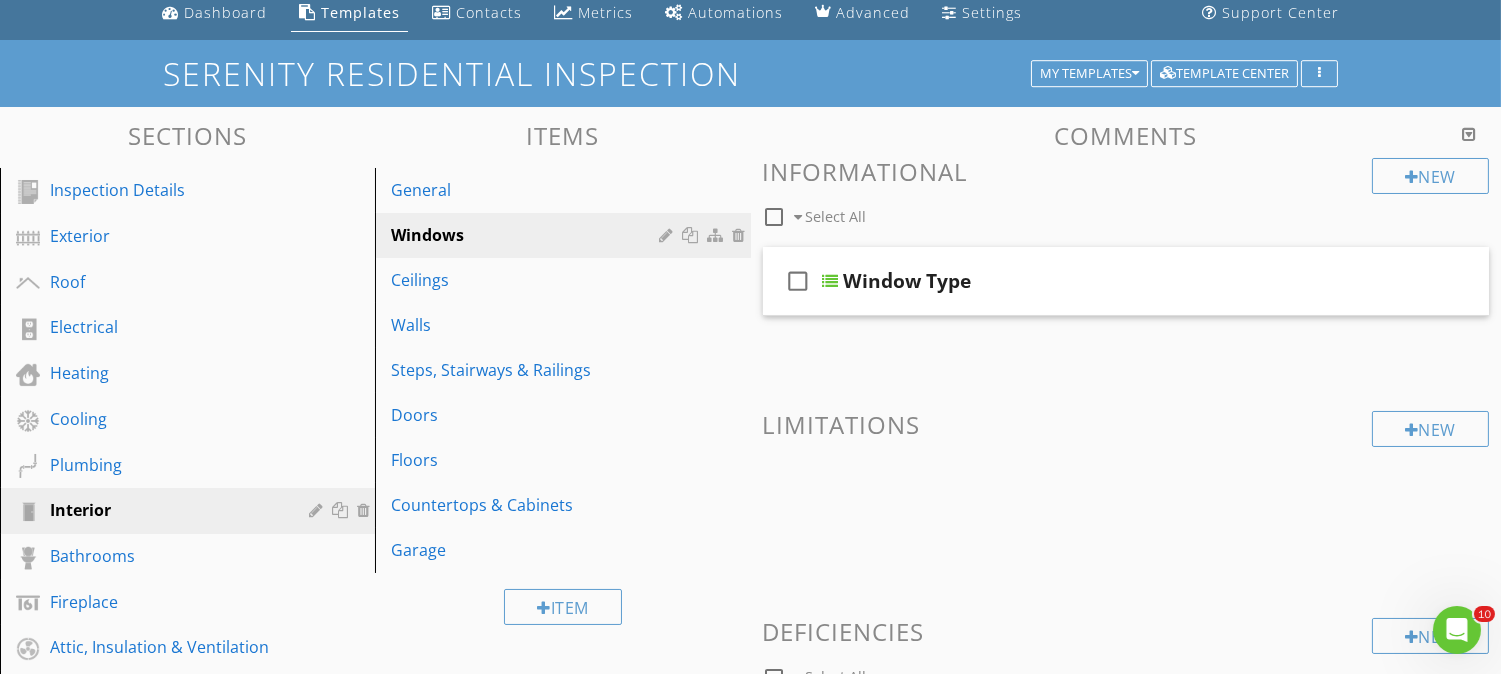 scroll, scrollTop: 0, scrollLeft: 0, axis: both 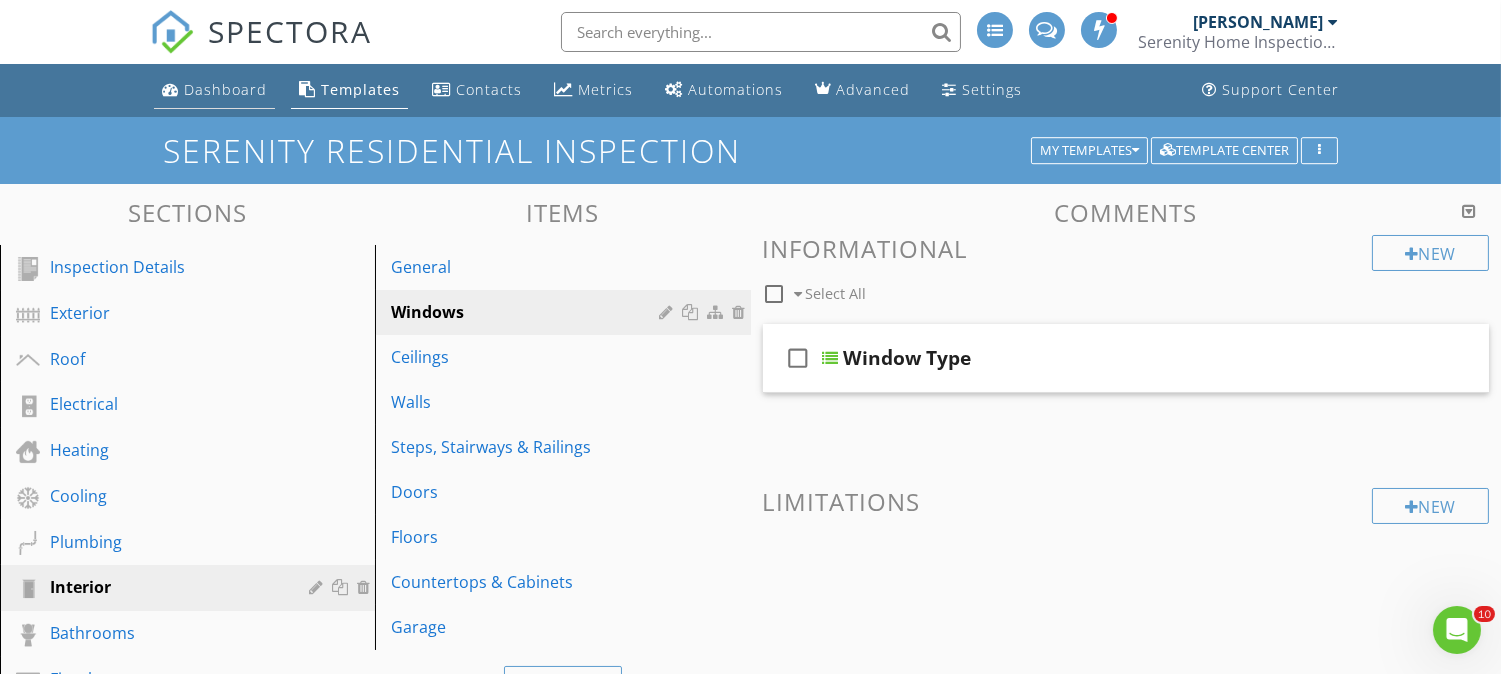 click on "Dashboard" at bounding box center (225, 89) 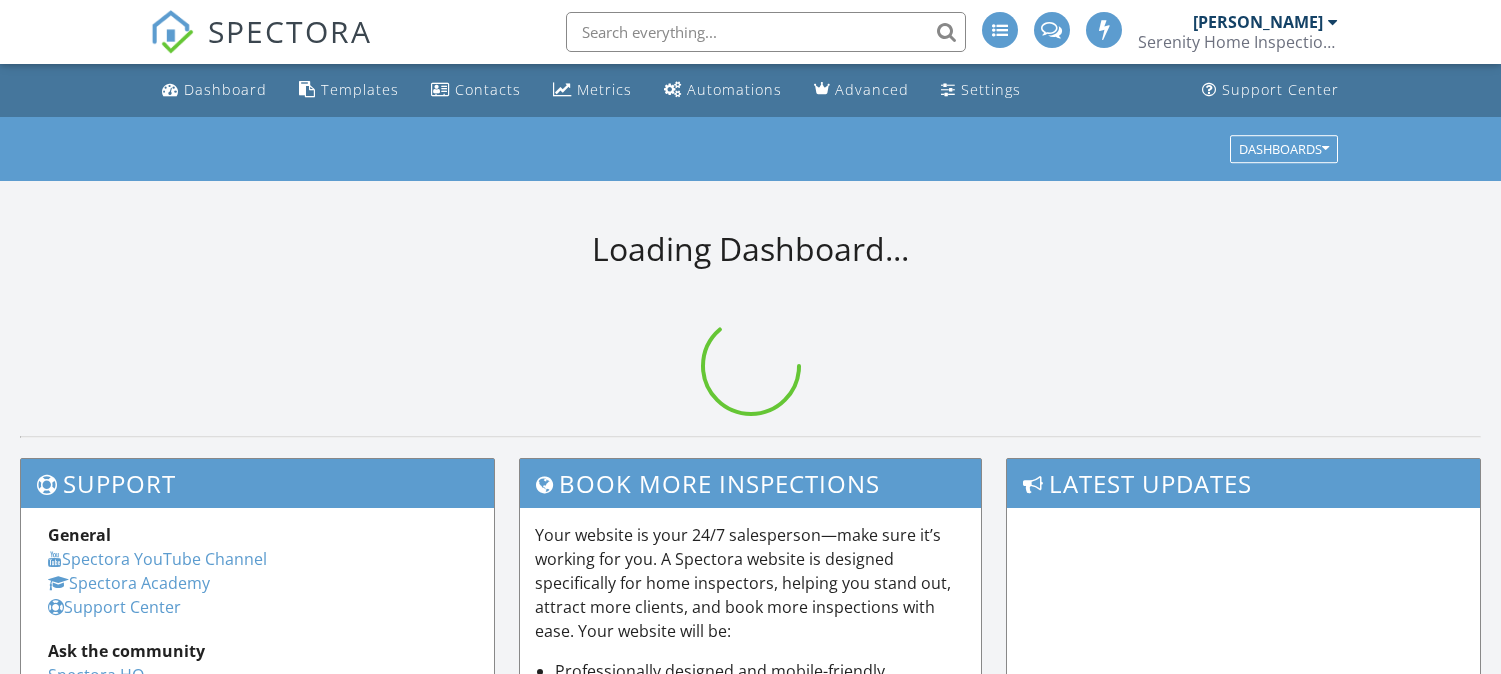 scroll, scrollTop: 0, scrollLeft: 0, axis: both 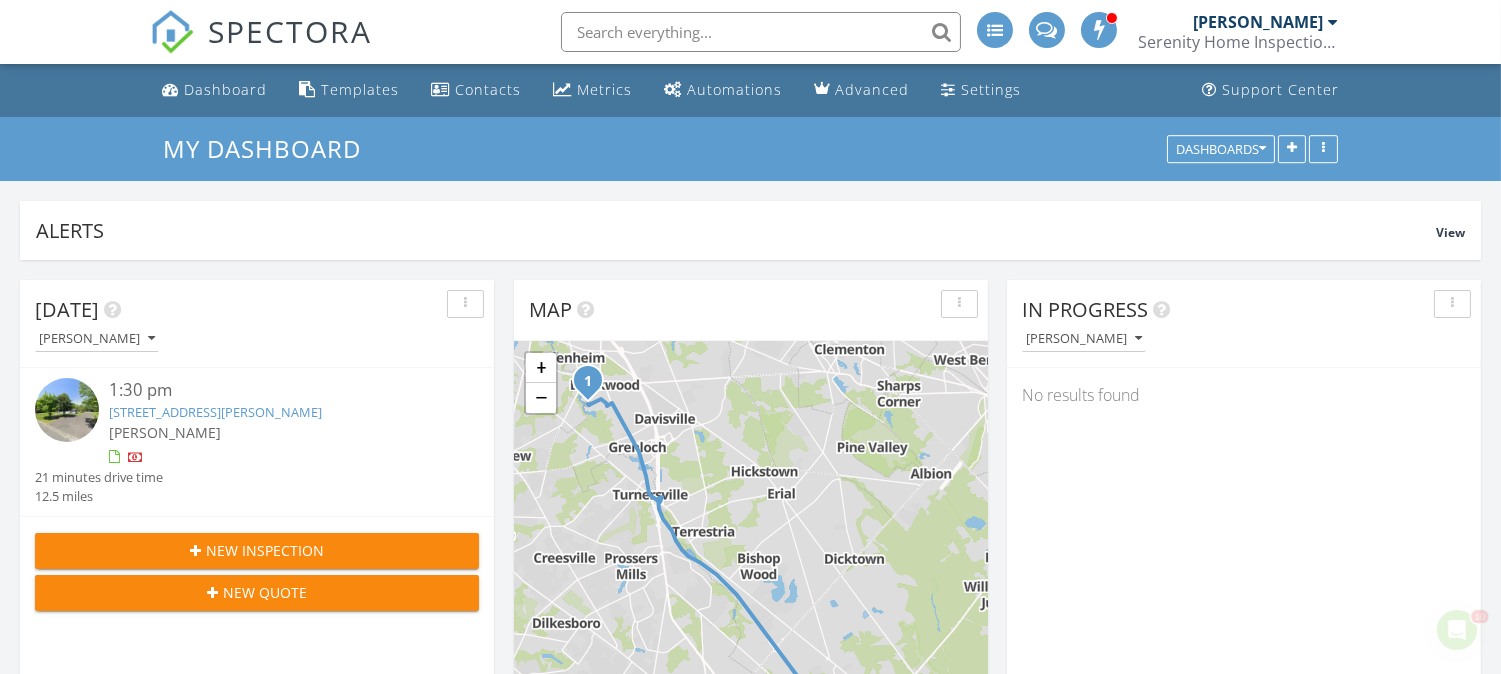 click on "241 Glenn Ave, Gloucester Township, NJ 08012" at bounding box center [215, 412] 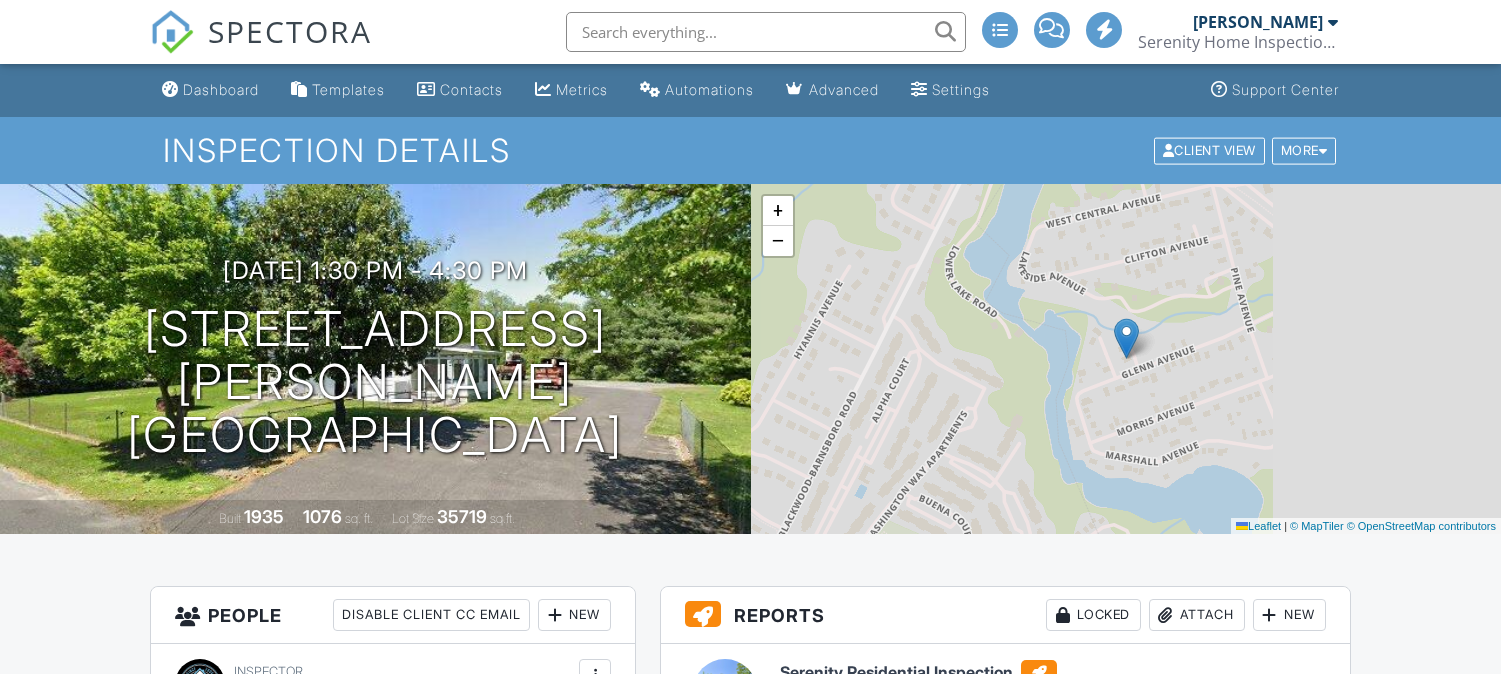 scroll, scrollTop: 0, scrollLeft: 0, axis: both 